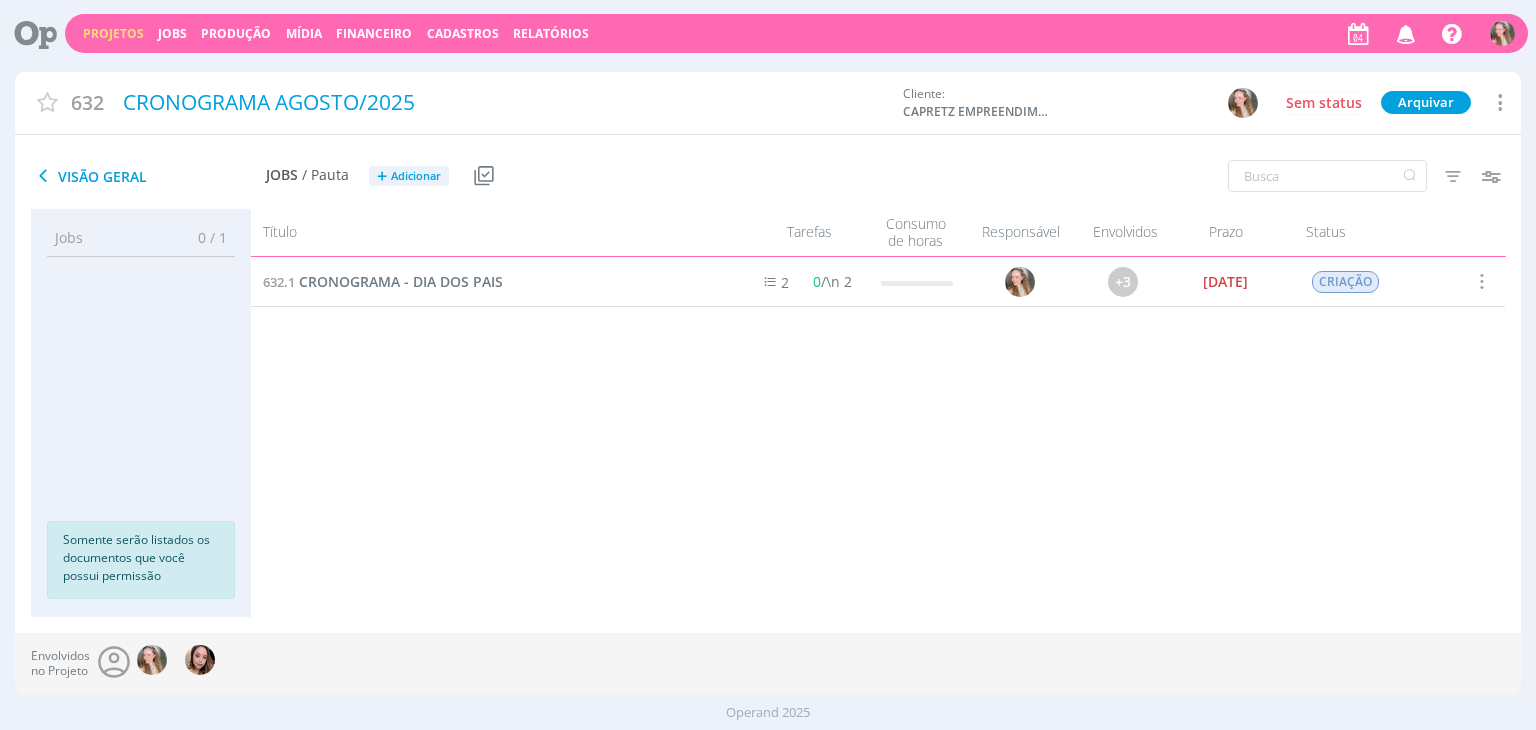 scroll, scrollTop: 0, scrollLeft: 0, axis: both 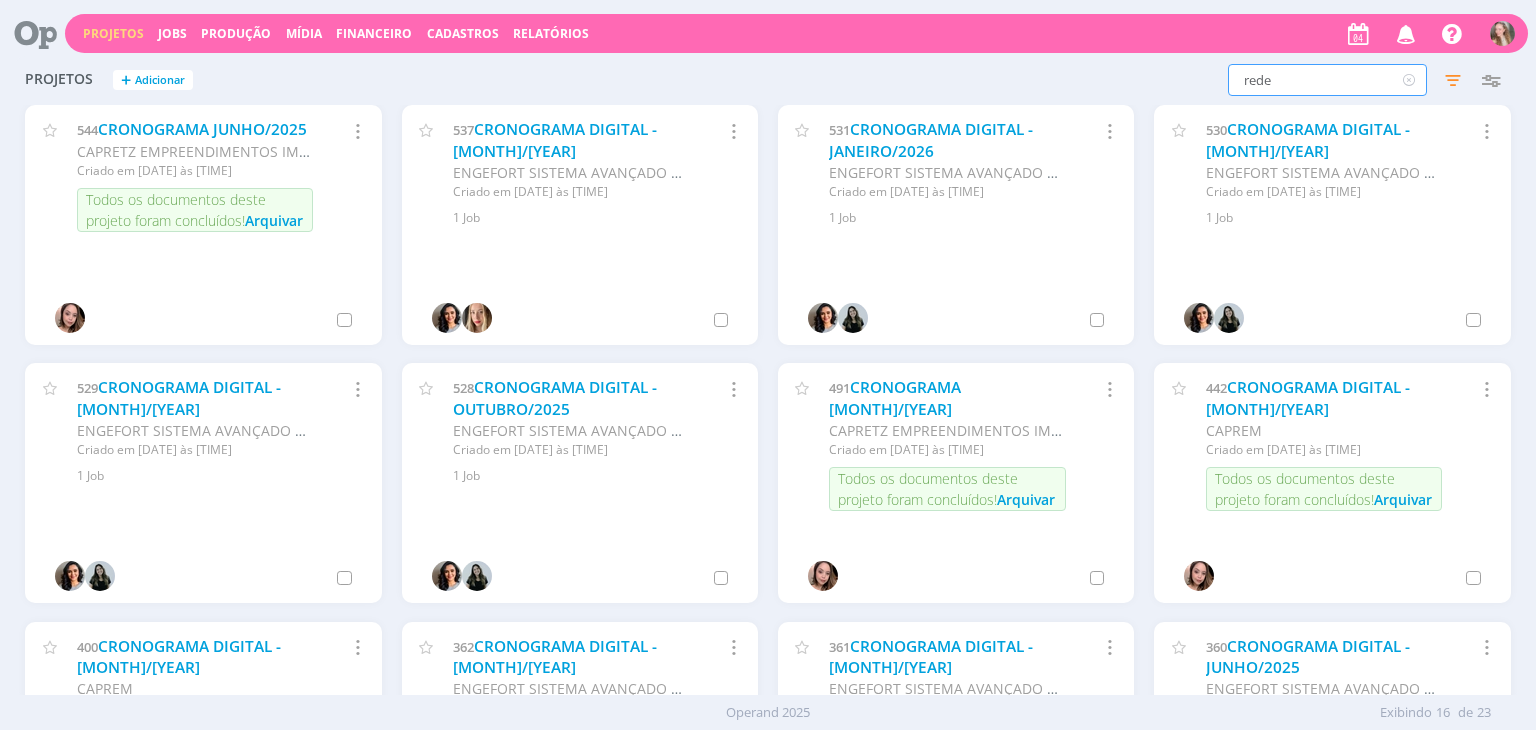 drag, startPoint x: 1308, startPoint y: 78, endPoint x: 1202, endPoint y: 71, distance: 106.23088 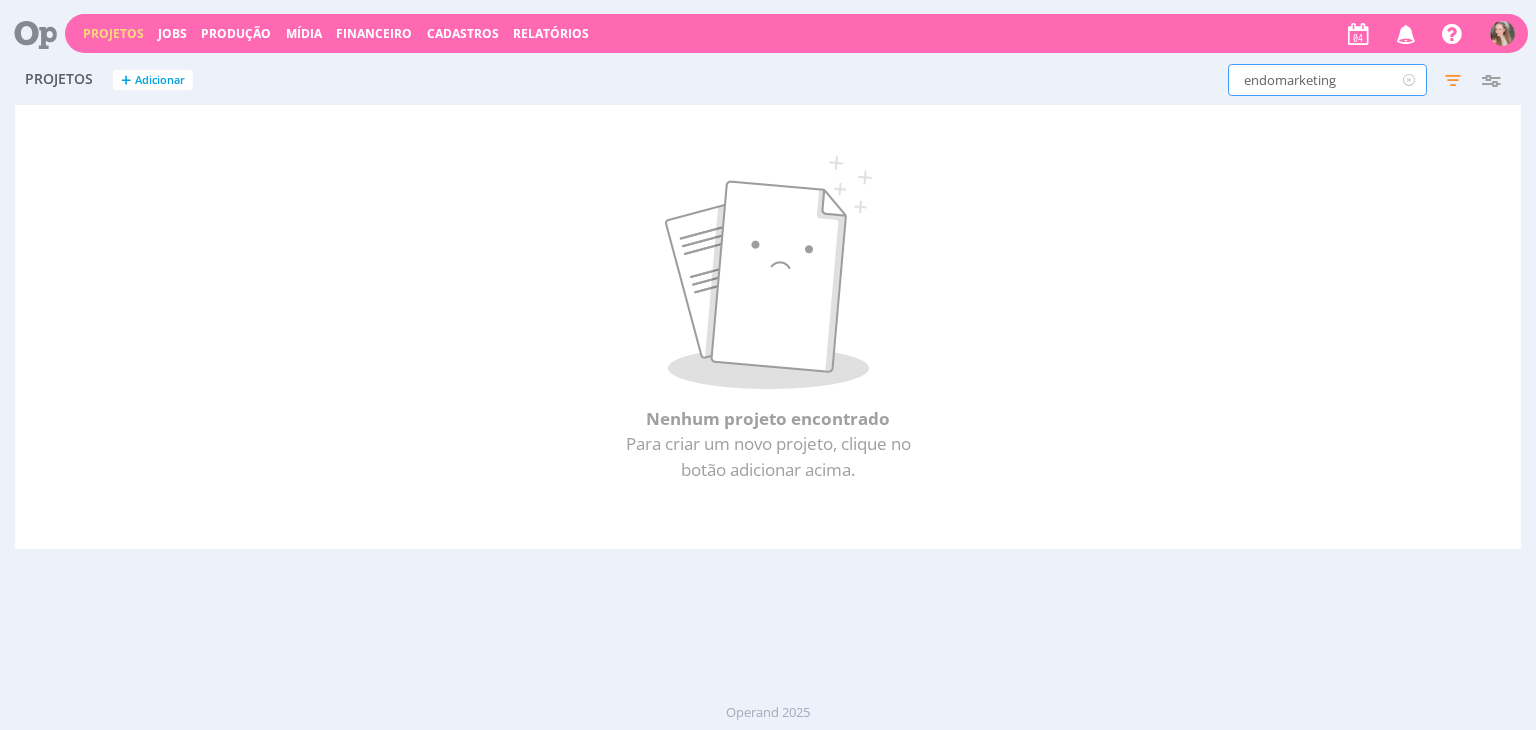 type on "endomarketing" 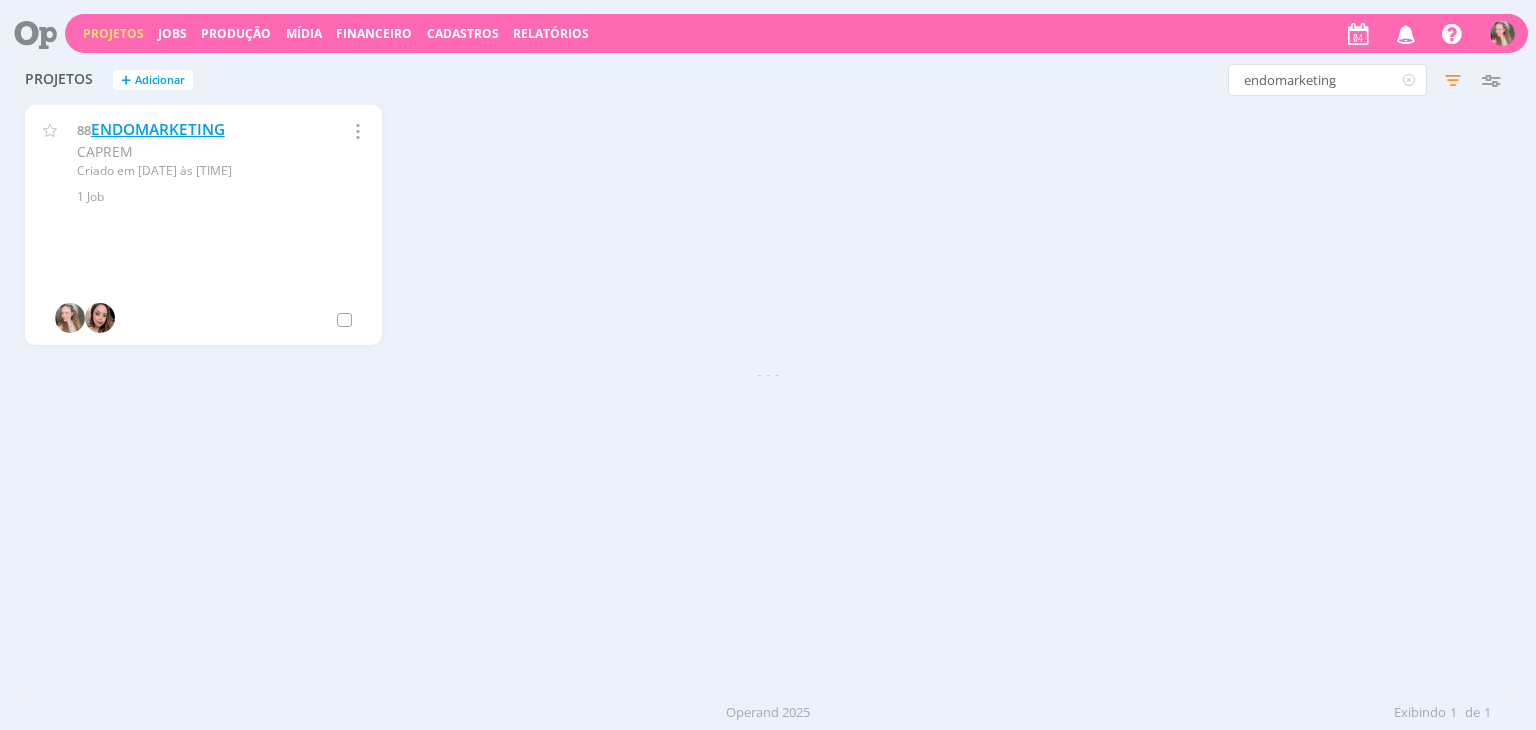 click on "ENDOMARKETING" at bounding box center [158, 129] 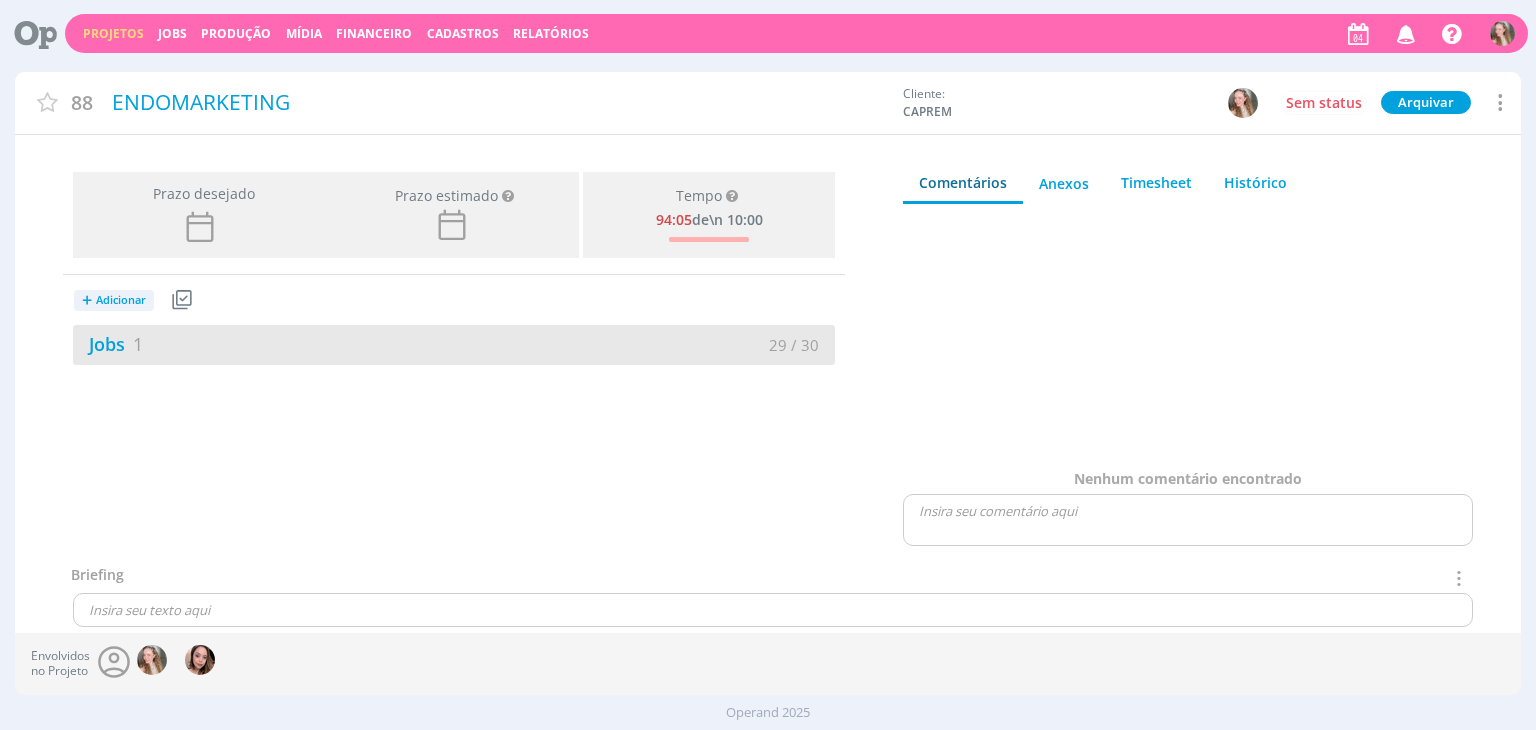 click on "Jobs 1 29 / 30" at bounding box center [454, 345] 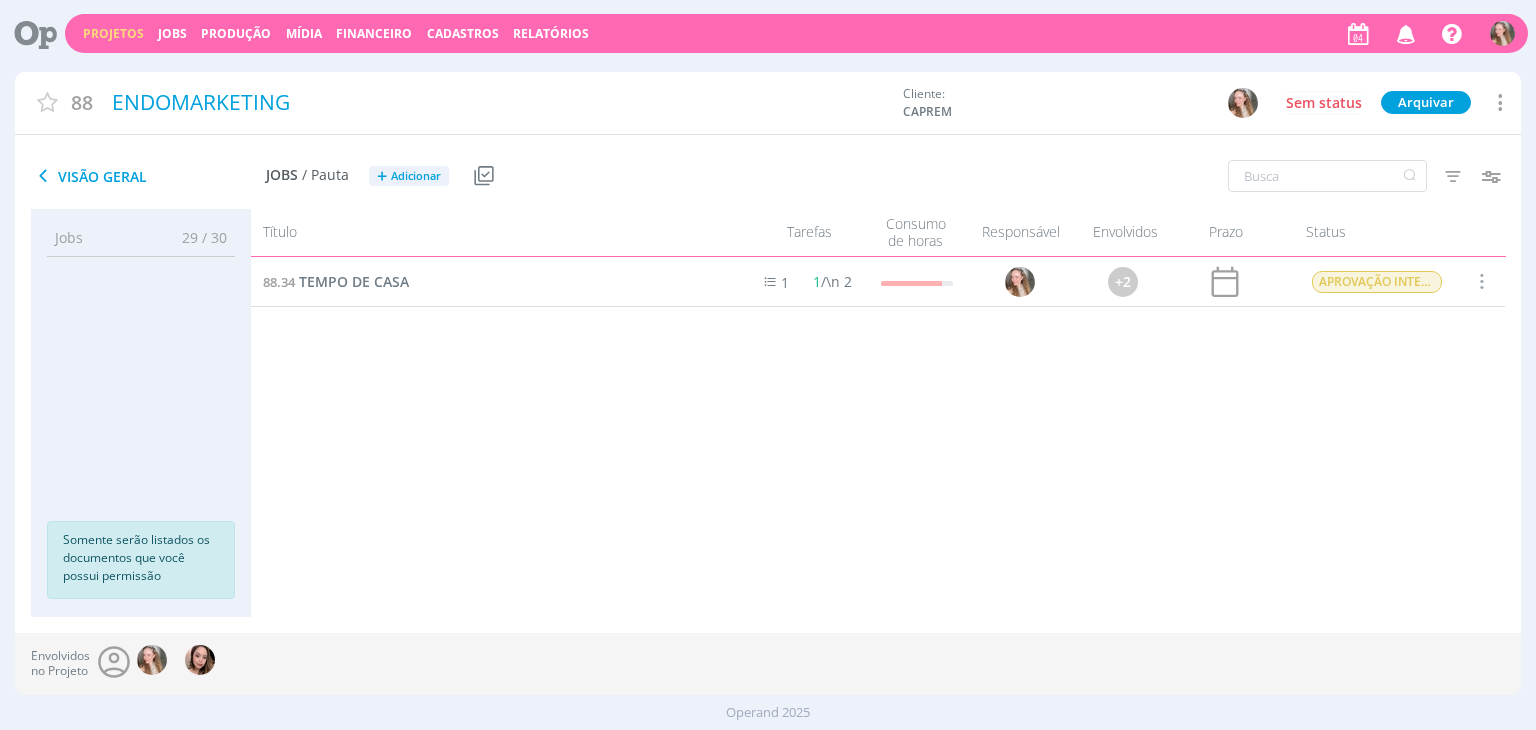 click on "Projetos" at bounding box center [113, 33] 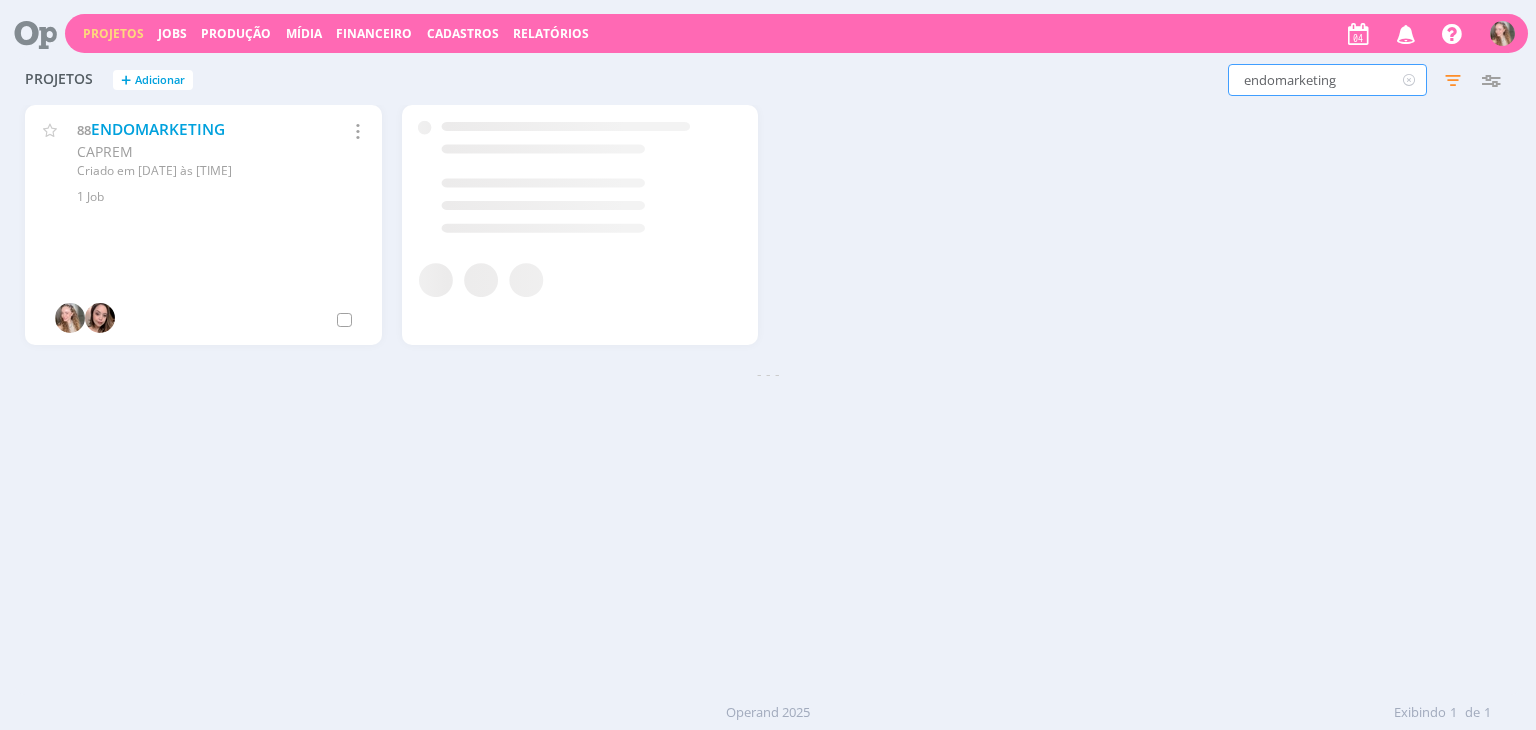 drag, startPoint x: 1289, startPoint y: 73, endPoint x: 1176, endPoint y: 69, distance: 113.07078 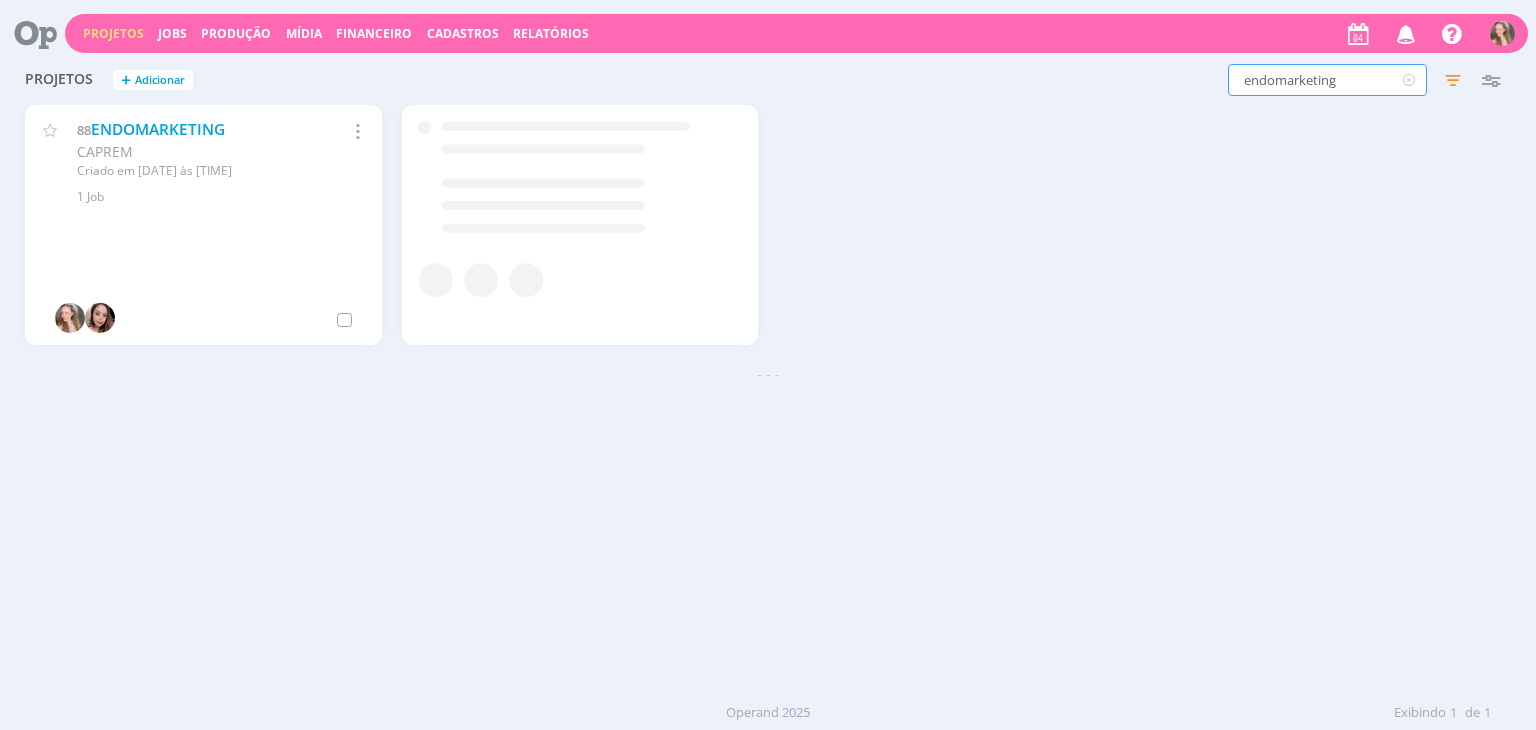click on "endomarketing
Filtros
Filtrar
Limpar
endomarketing
Status
Clientes
3 selecionados
Data de criação
a
Situação dos projetos
Abertos
Arquivados
Cancelados
Visibilidade
Apenas ocultos
Responsável
Envolvidos
Configurar exibição
Ordenação
Ordenação padrão
Cliente
Data criação
Título
Número do projeto
Ordenação padrão
Mais configurações" at bounding box center [1238, 80] 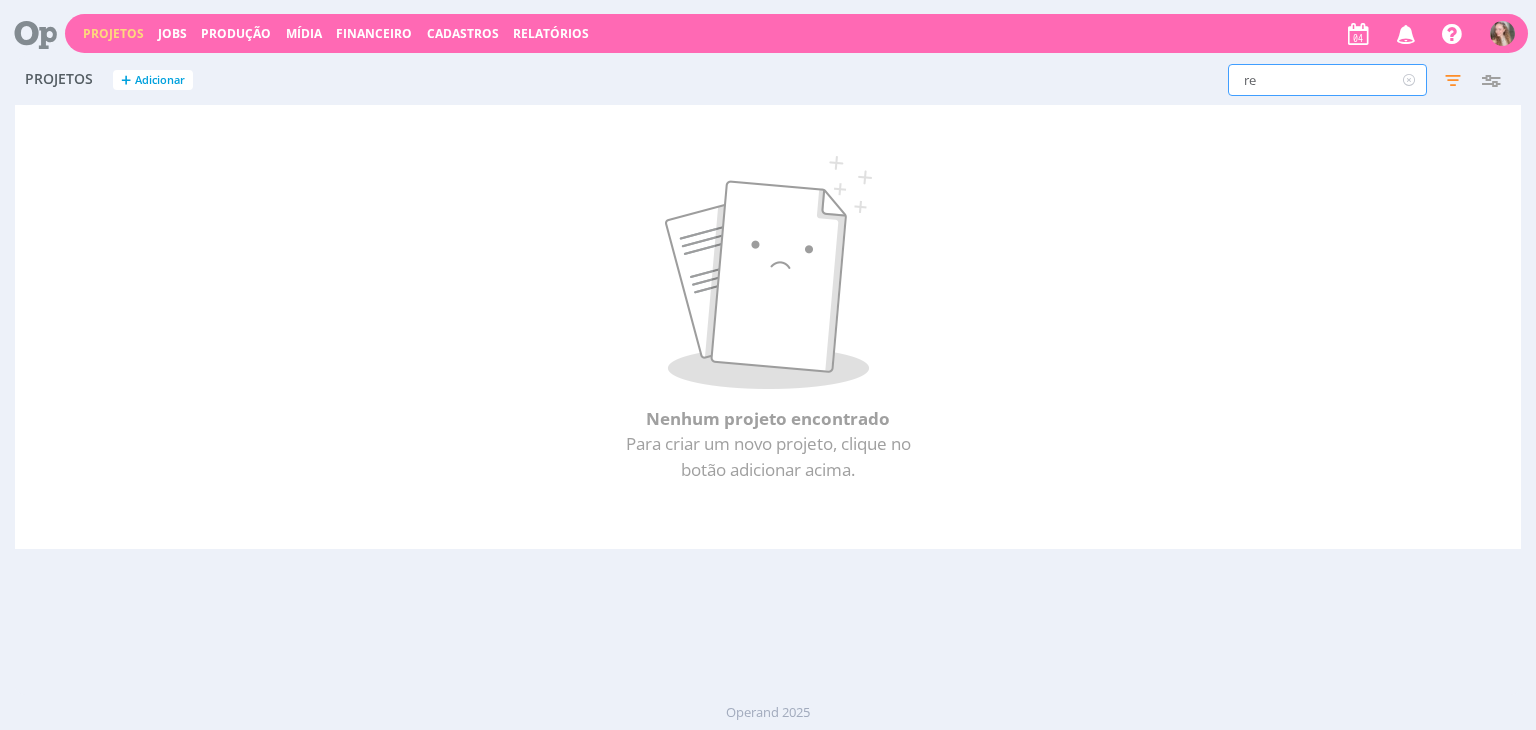type on "r" 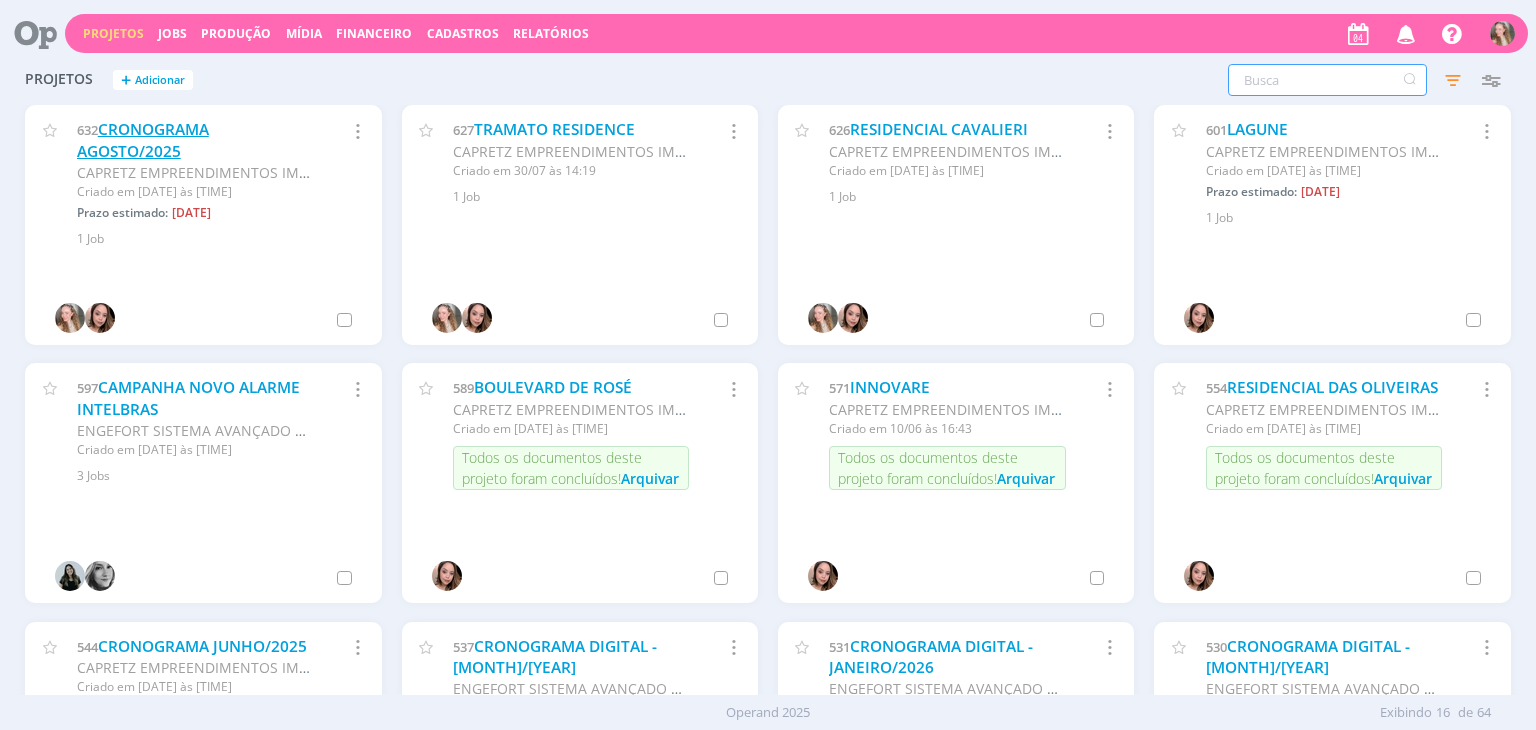 type 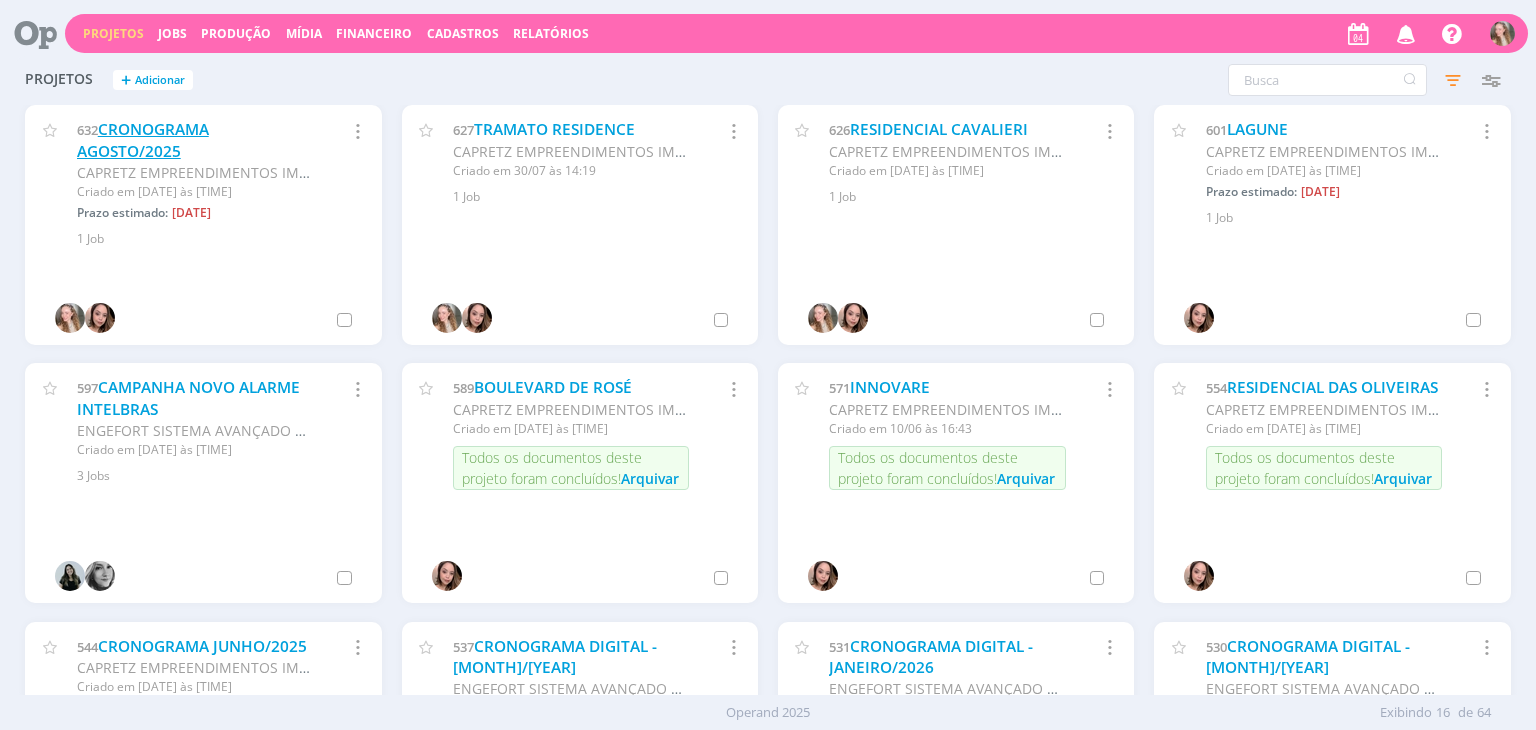 click on "CRONOGRAMA AGOSTO/2025" at bounding box center (143, 140) 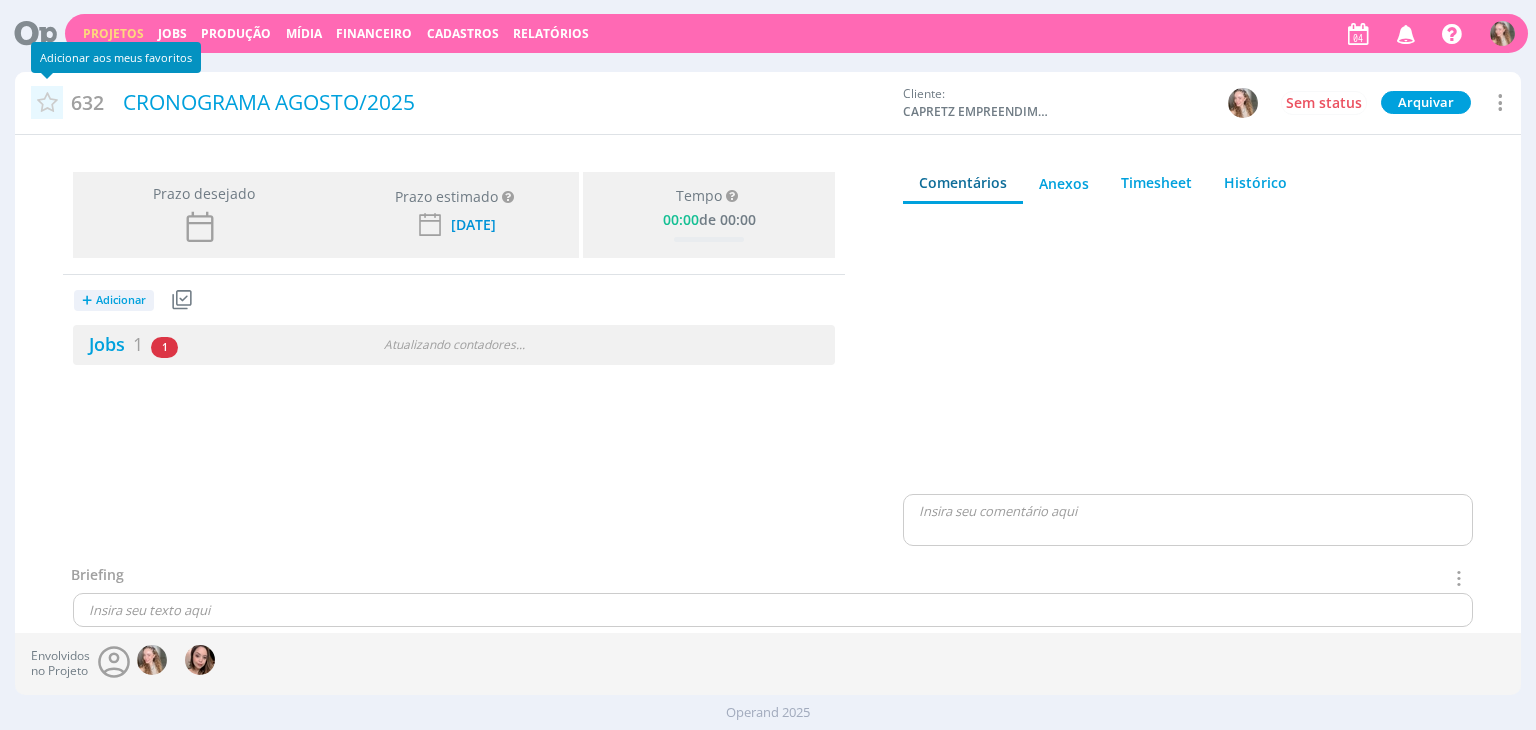 click at bounding box center [46, 103] 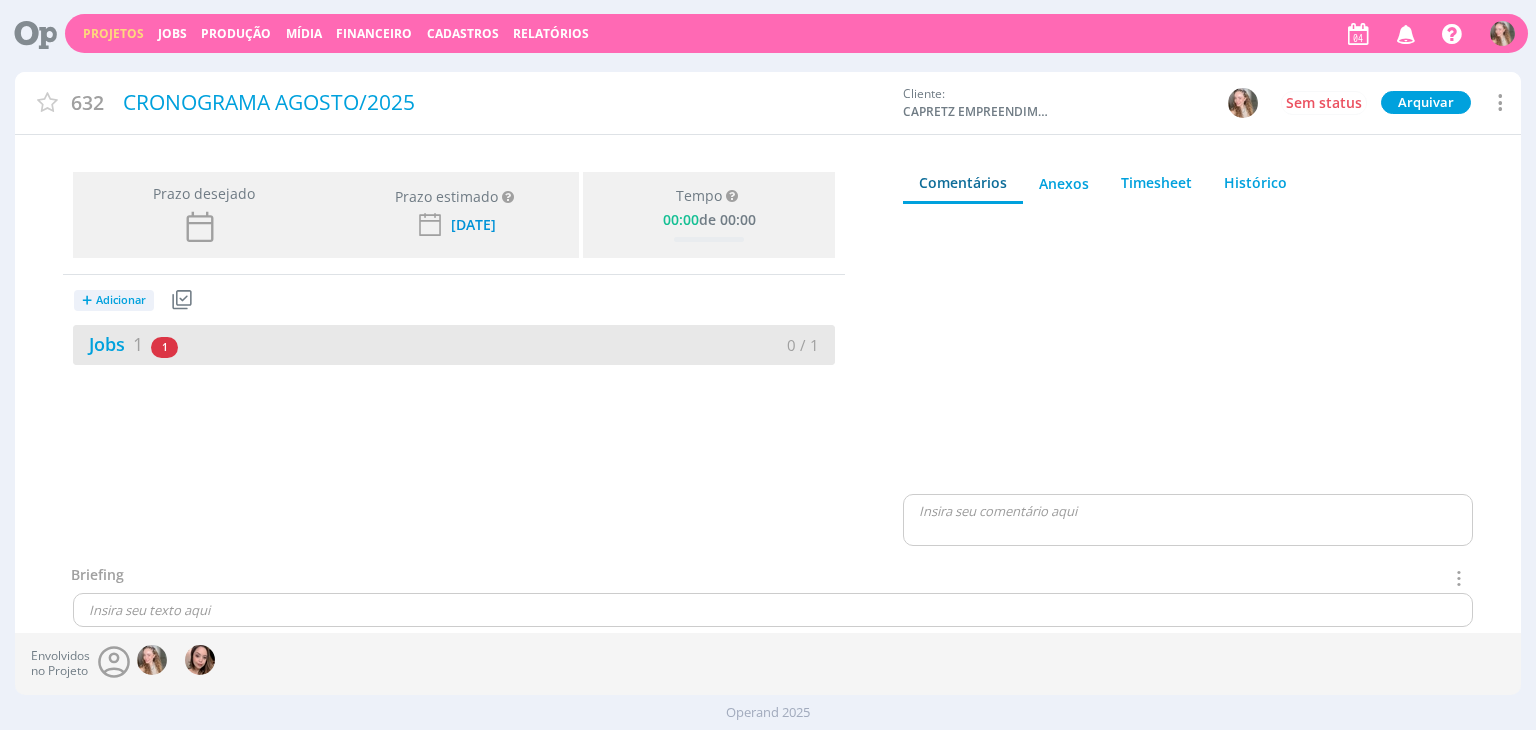 click on "Jobs [NUMBER] [STATUS]" at bounding box center [263, 344] 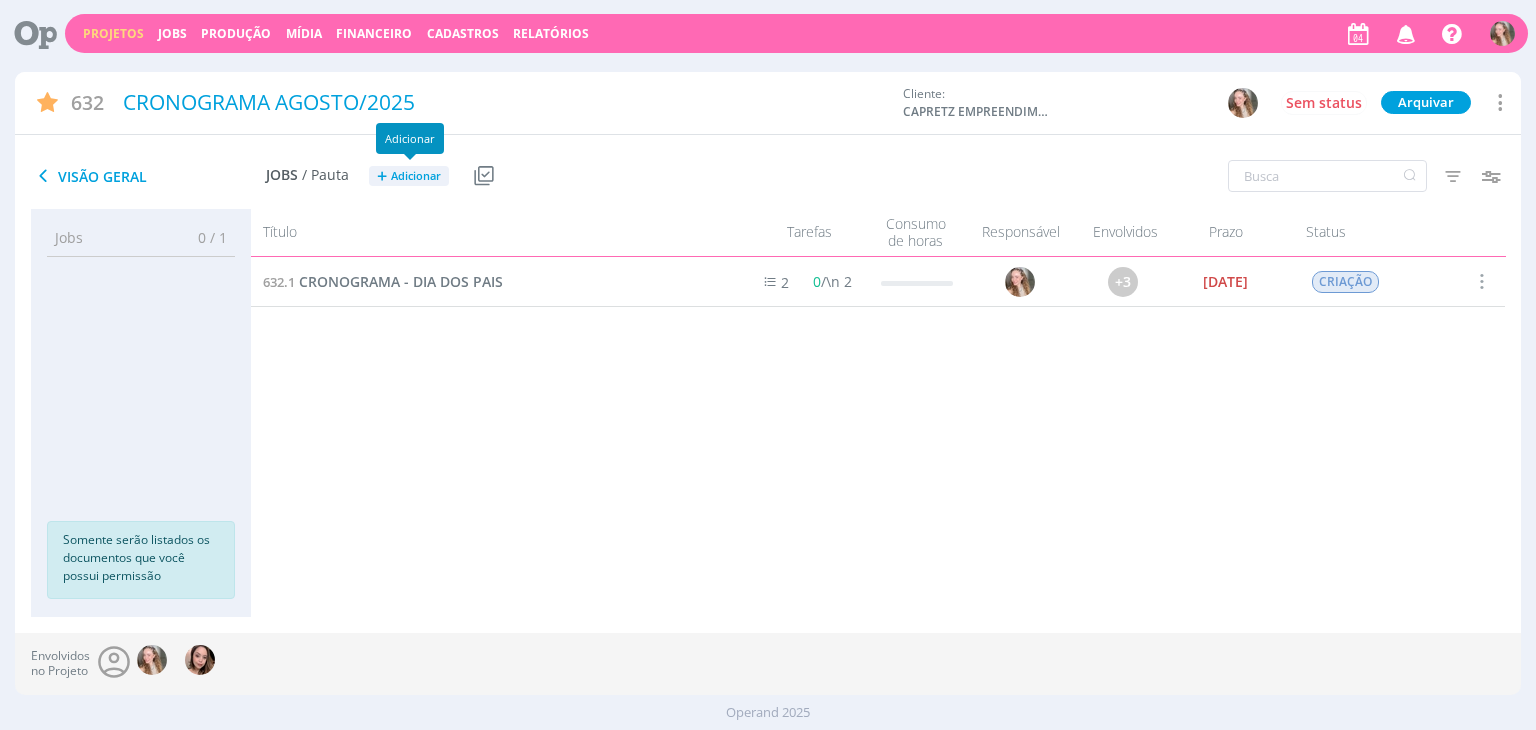 click on "Adicionar" at bounding box center [416, 176] 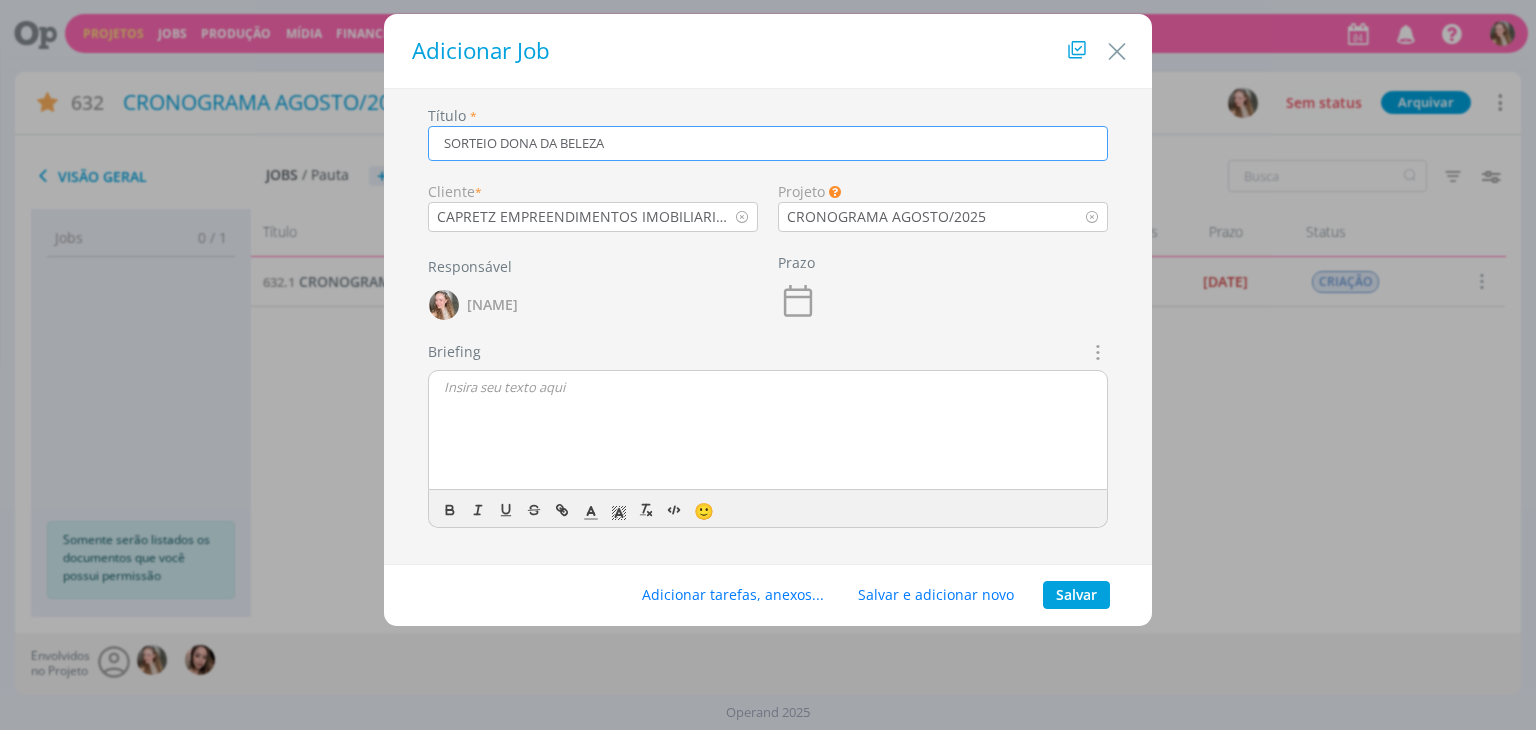 type on "SORTEIO DONA DA BELEZA" 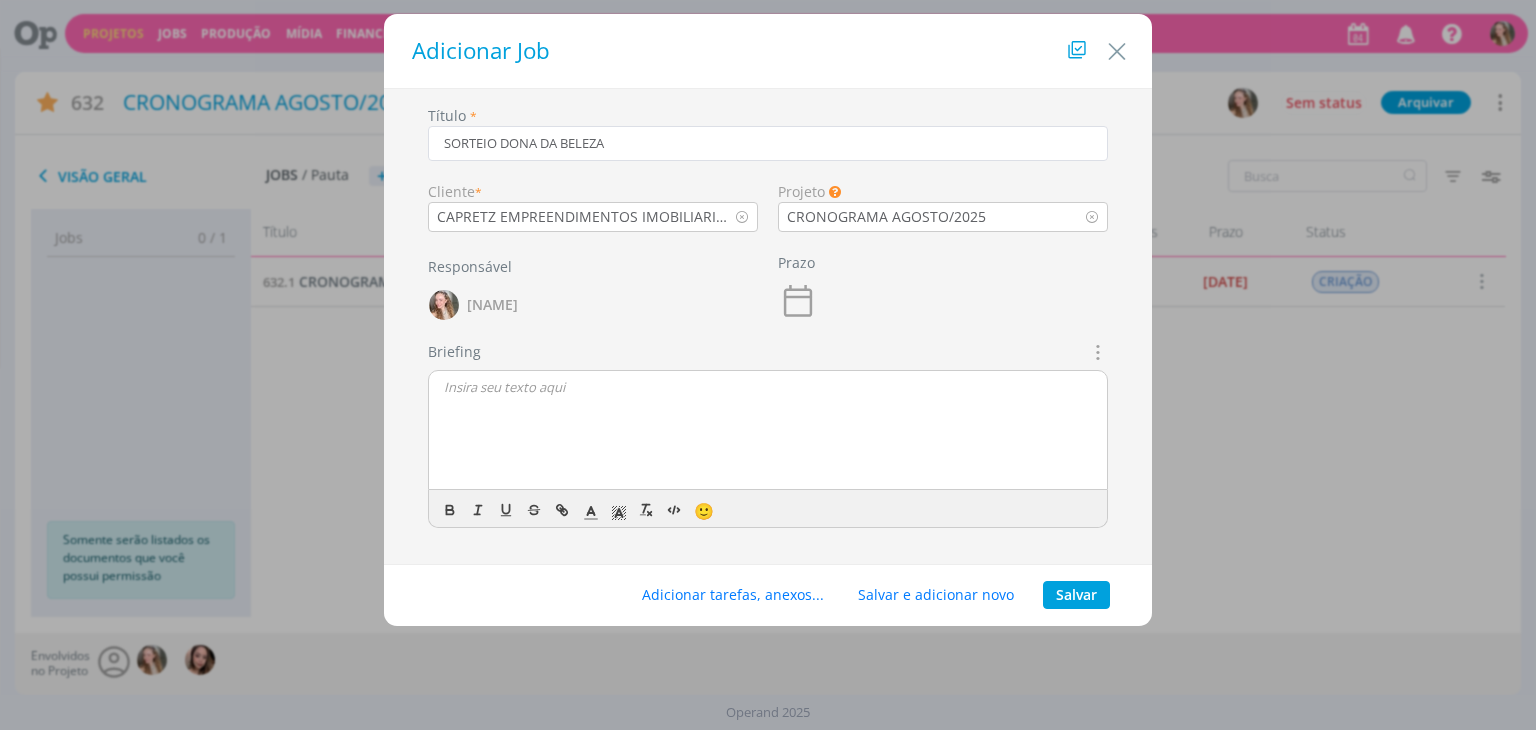 click at bounding box center (768, 431) 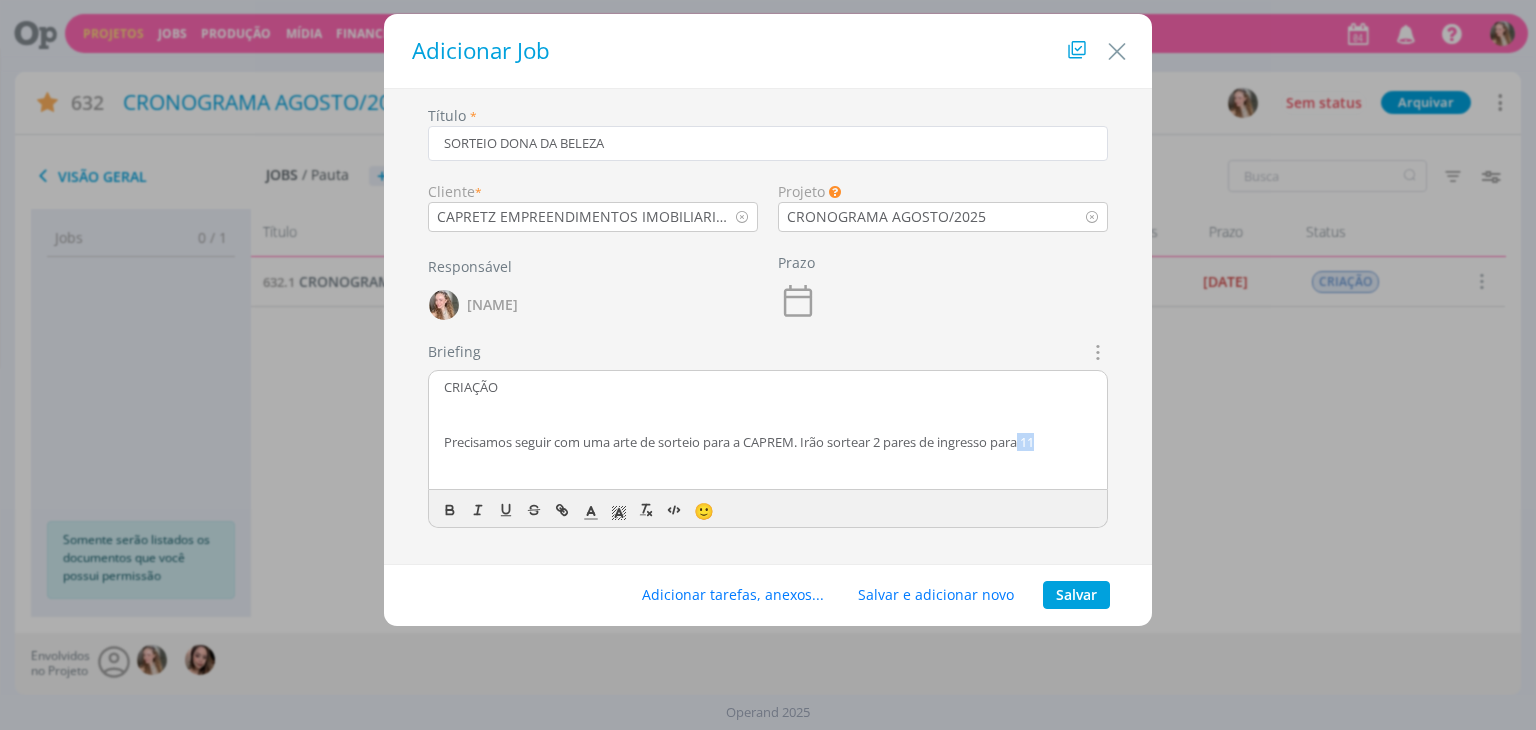 drag, startPoint x: 1037, startPoint y: 441, endPoint x: 1055, endPoint y: 476, distance: 39.357338 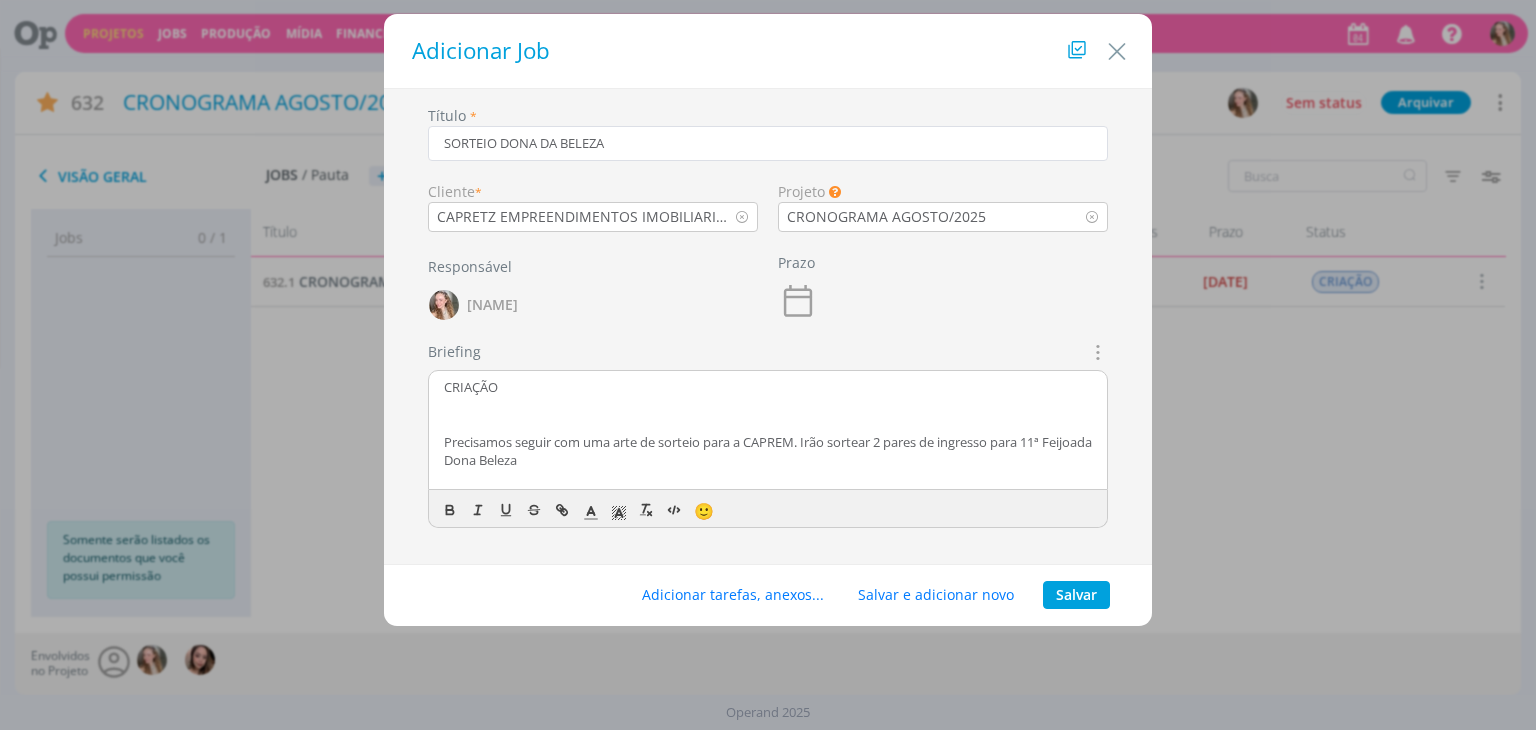 click on "Precisamos seguir com uma arte de sorteio para a CAPREM. Irão sortear 2 pares de ingresso para 11ª Feijoada Dona Beleza" at bounding box center (768, 451) 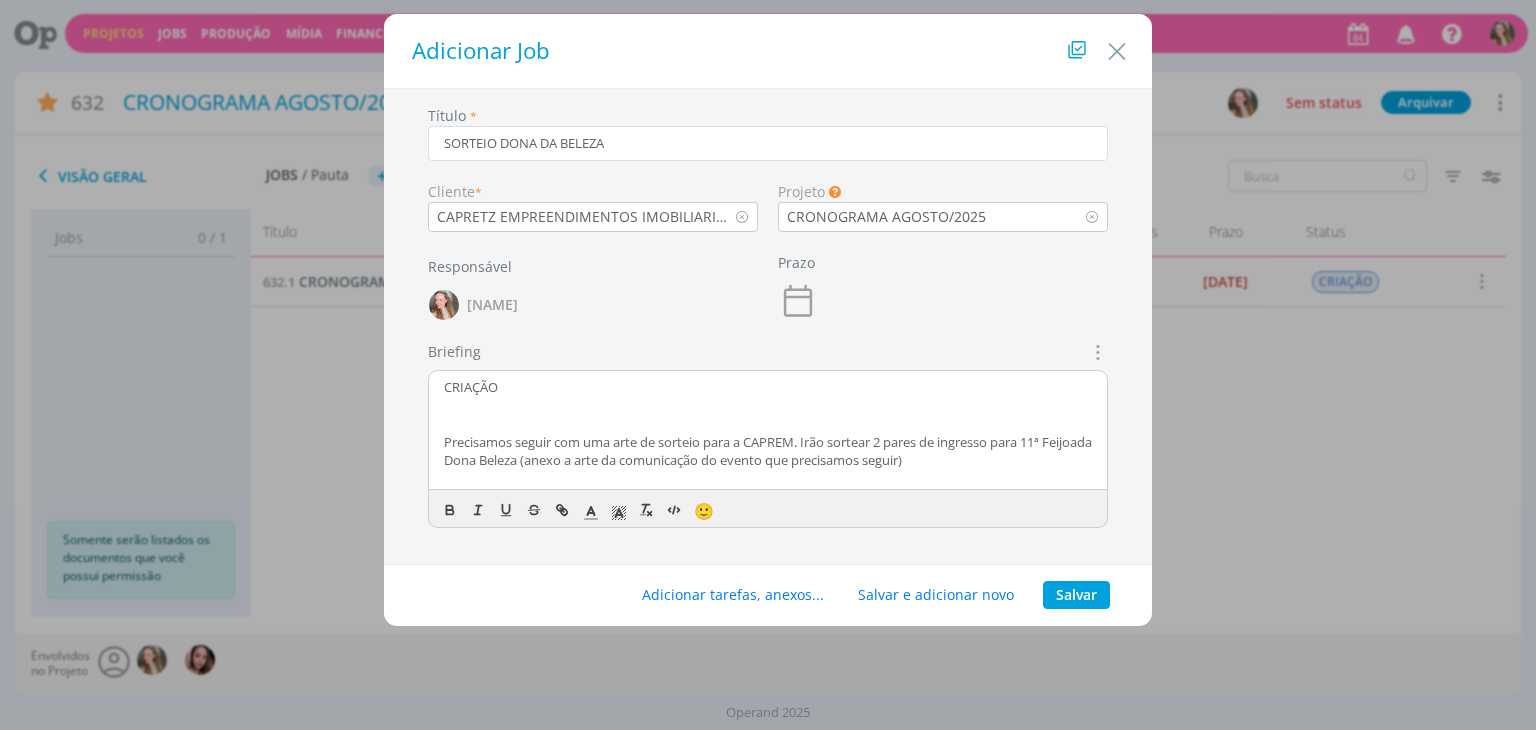 drag, startPoint x: 904, startPoint y: 455, endPoint x: 428, endPoint y: 361, distance: 485.19275 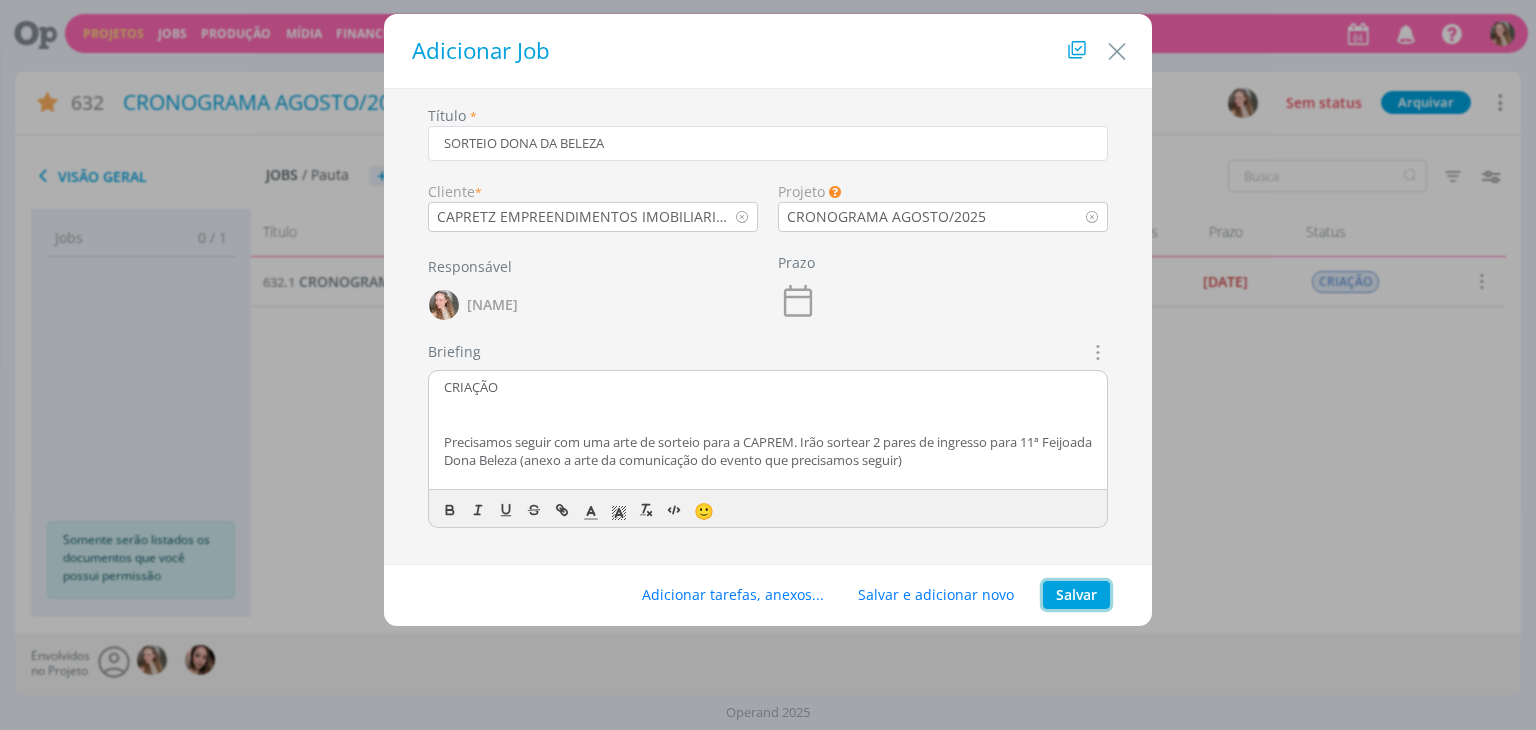 click on "Salvar" at bounding box center [1076, 595] 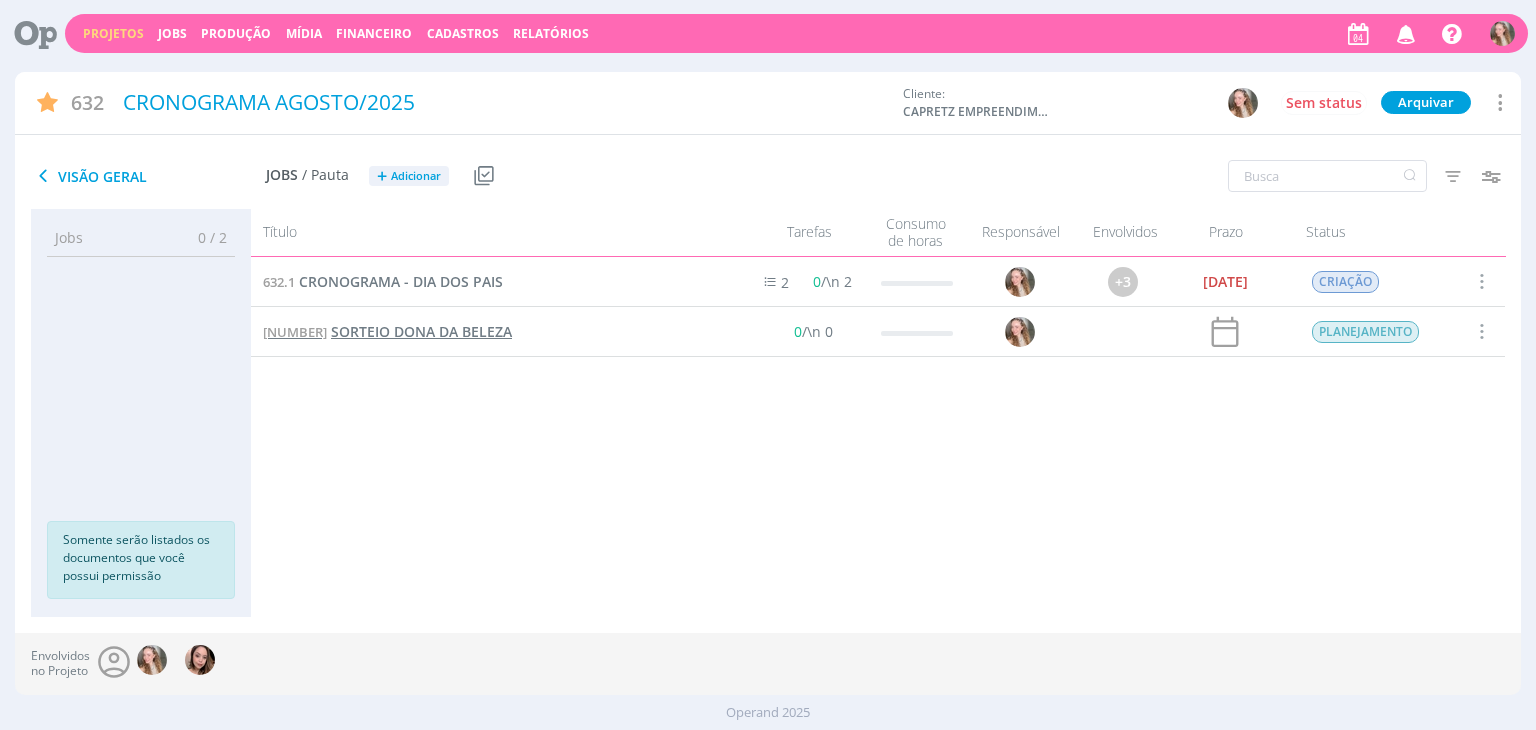 click on "SORTEIO DONA DA BELEZA" at bounding box center [421, 331] 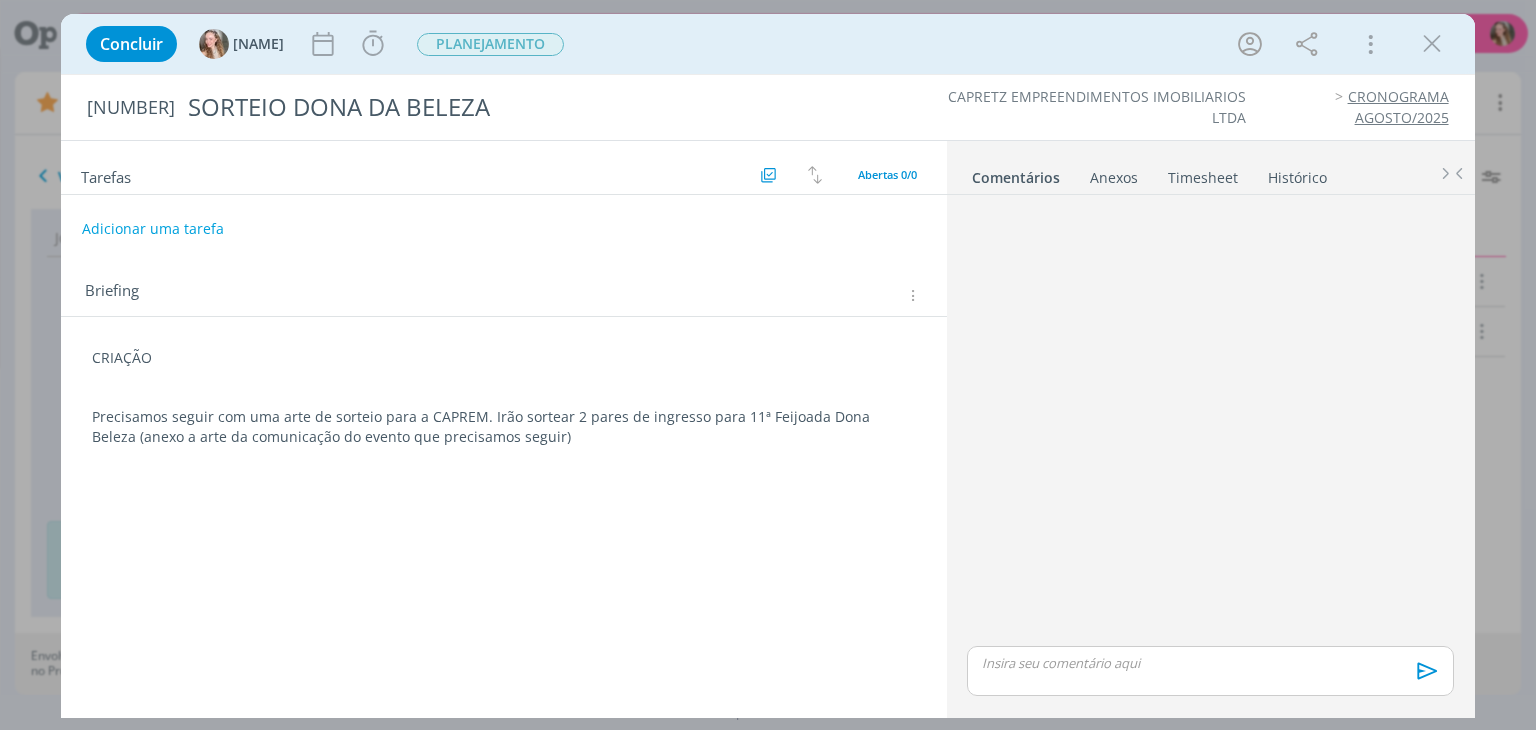 click on "CRIAÇÃO Precisamos seguir com uma arte de sorteio para a CAPREM. Irão sortear 2 pares de ingresso para 11ª Feijoada Dona Beleza (anexo a arte da comunicação do evento que precisamos seguir)" at bounding box center [503, 424] 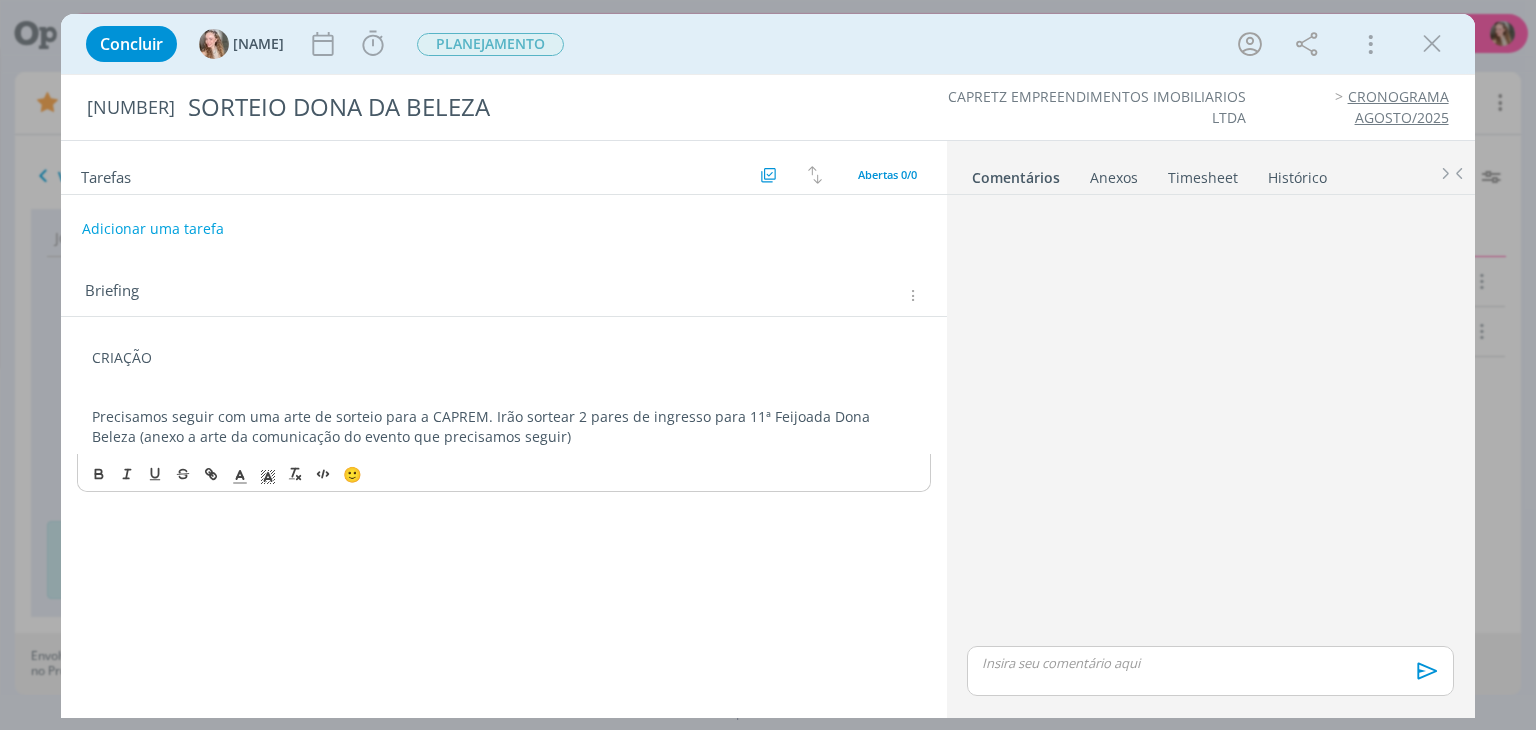 click on "Precisamos seguir com uma arte de sorteio para a CAPREM. Irão sortear 2 pares de ingresso para 11ª Feijoada Dona Beleza (anexo a arte da comunicação do evento que precisamos seguir)" at bounding box center [503, 427] 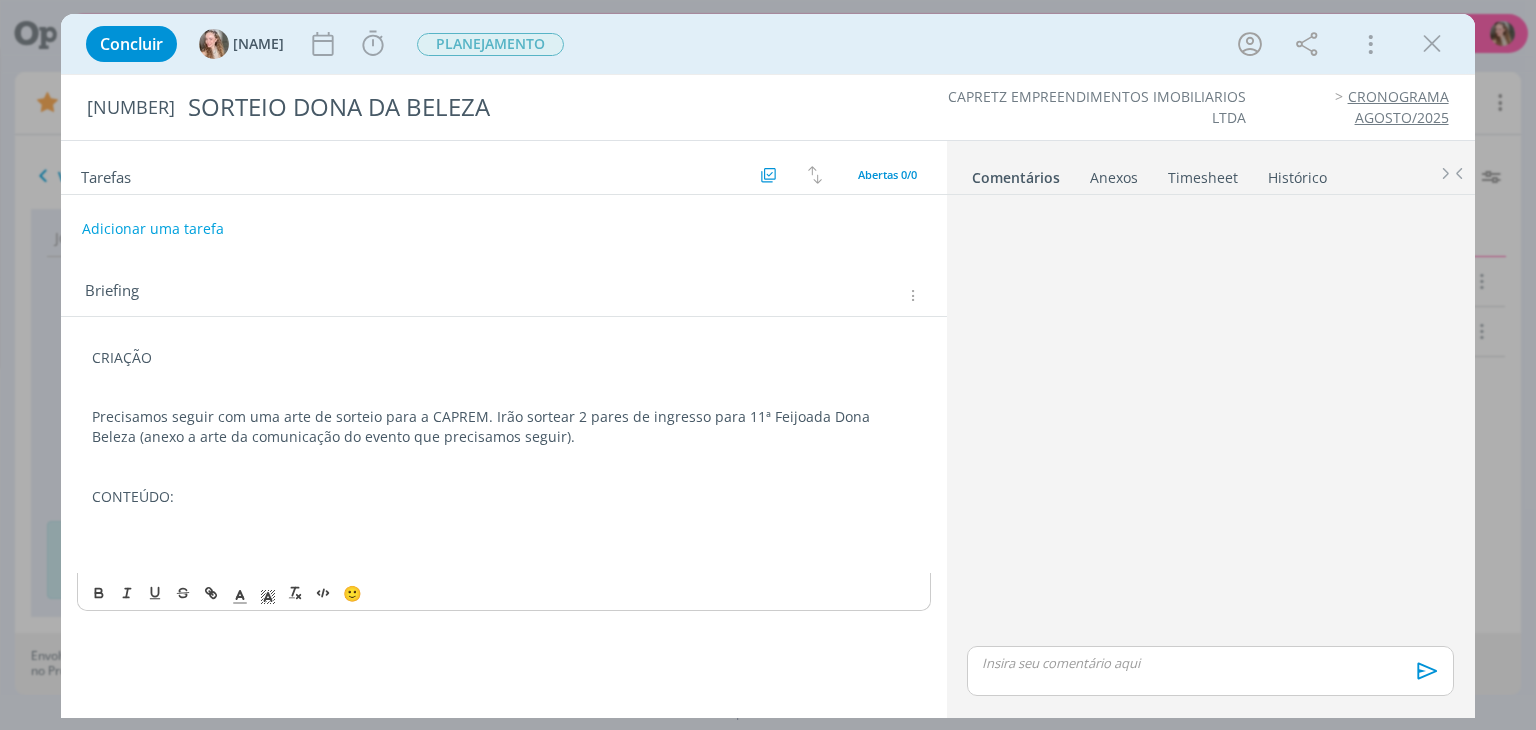 click at bounding box center [503, 537] 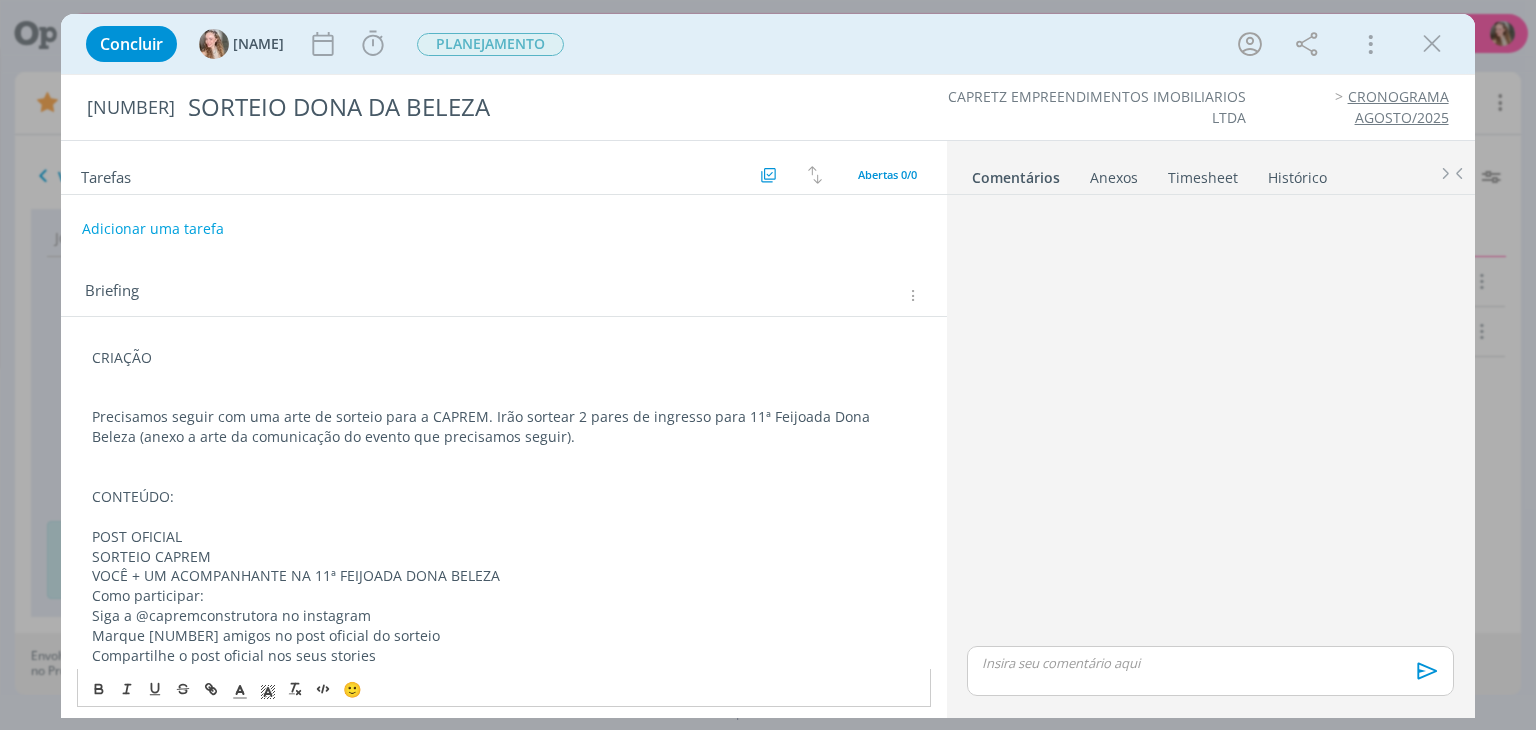 click on "POST OFICIAL" at bounding box center [503, 537] 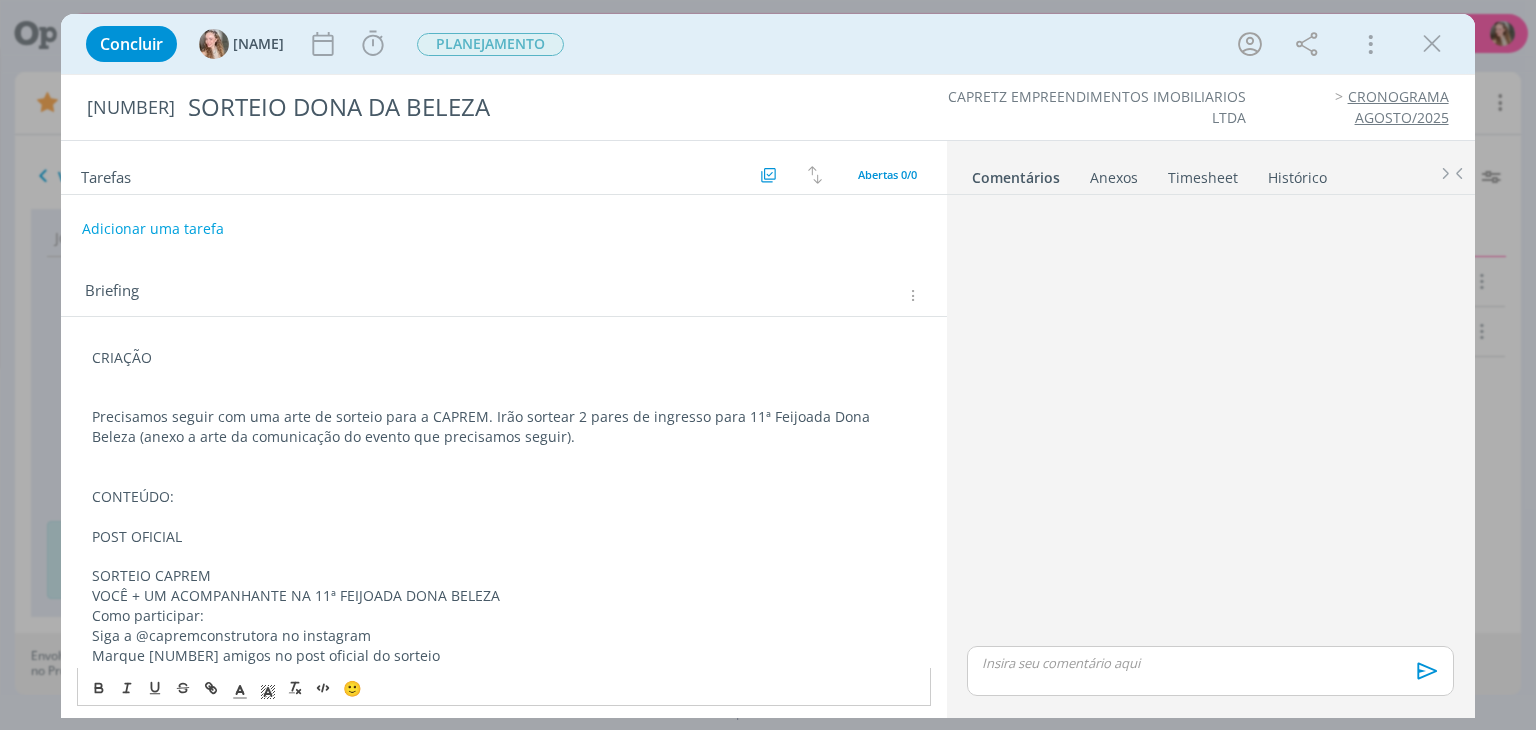 click at bounding box center [503, 557] 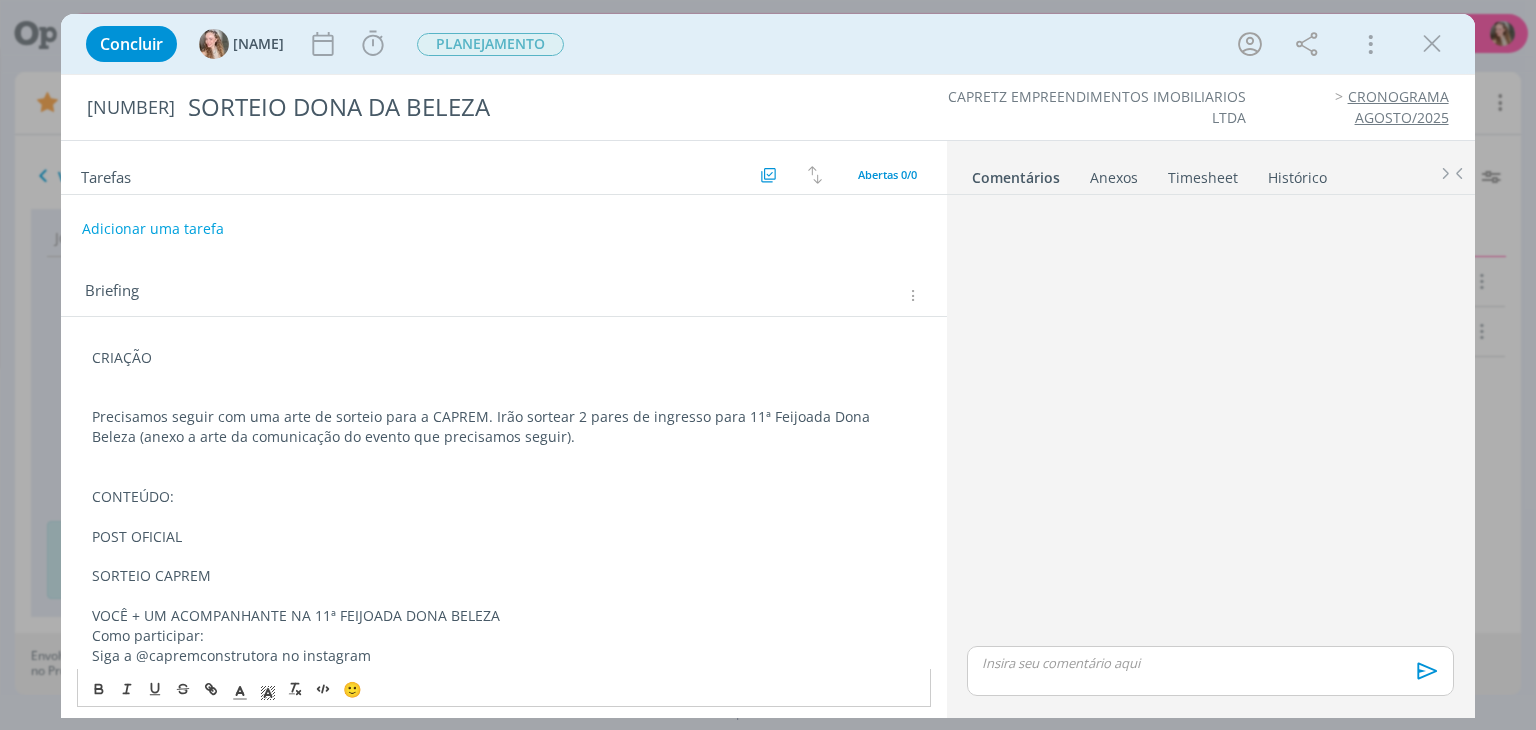 click on "VOCÊ + UM ACOMPANHANTE NA 11ª FEIJOADA DONA BELEZA" at bounding box center [503, 616] 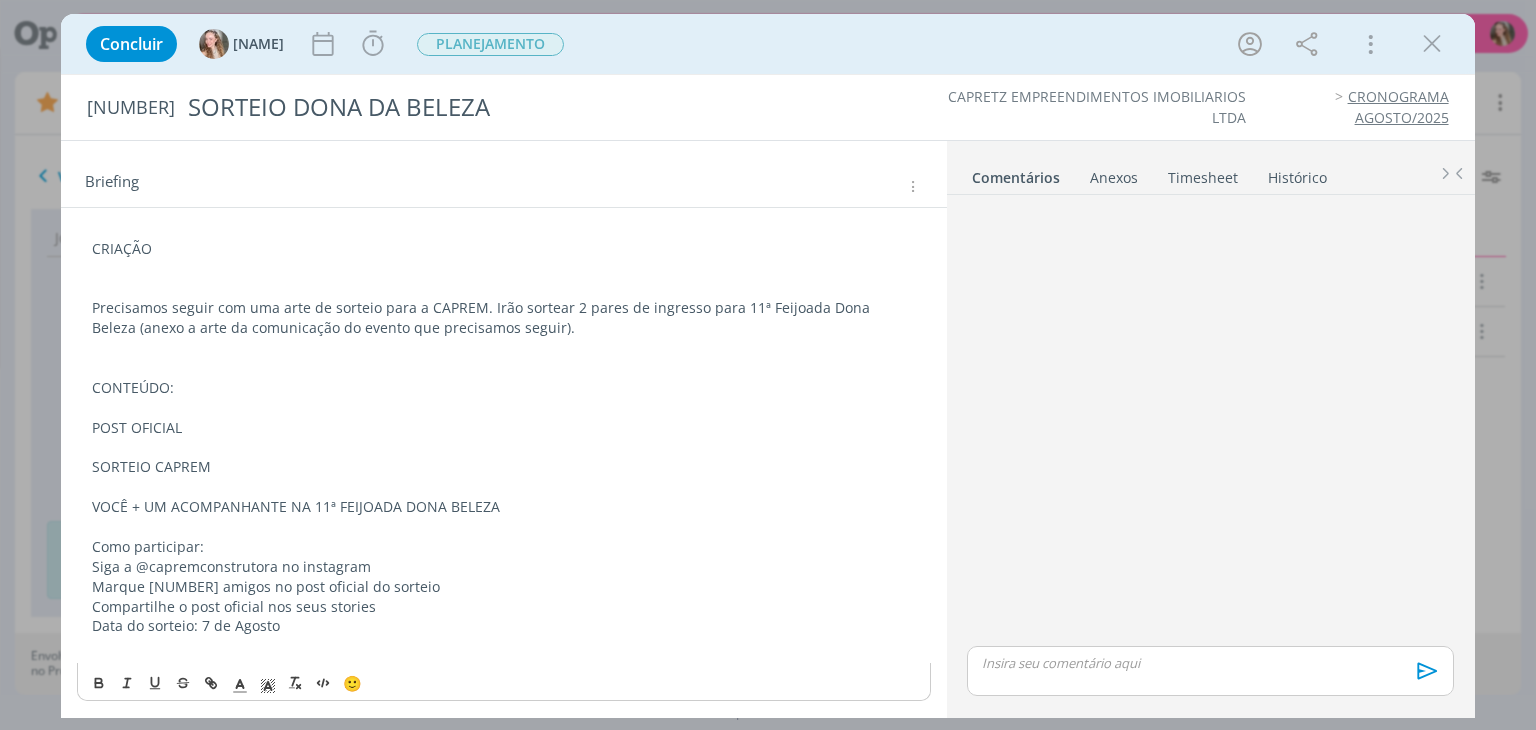 scroll, scrollTop: 110, scrollLeft: 0, axis: vertical 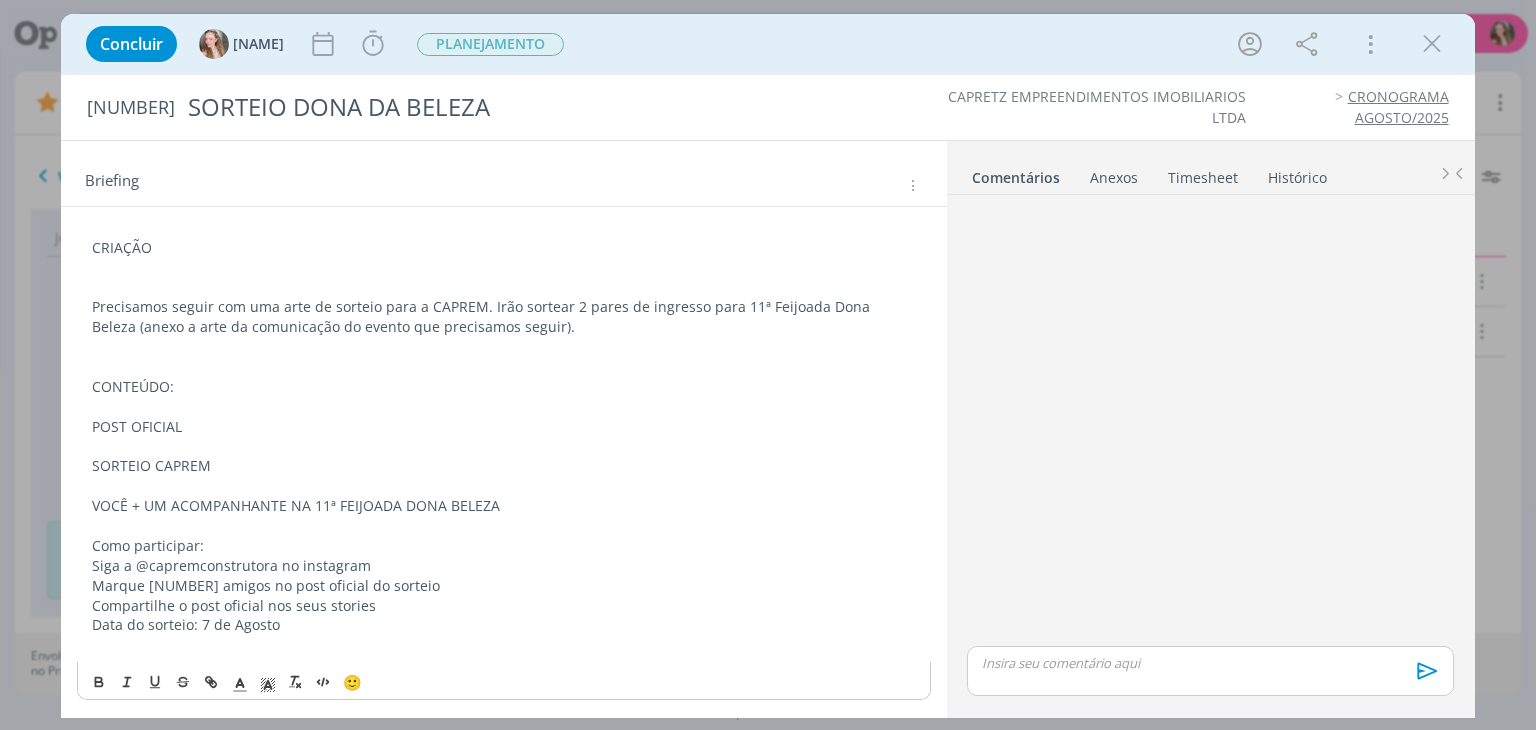 click on "Compartilhe o post oficial nos seus stories" at bounding box center [503, 606] 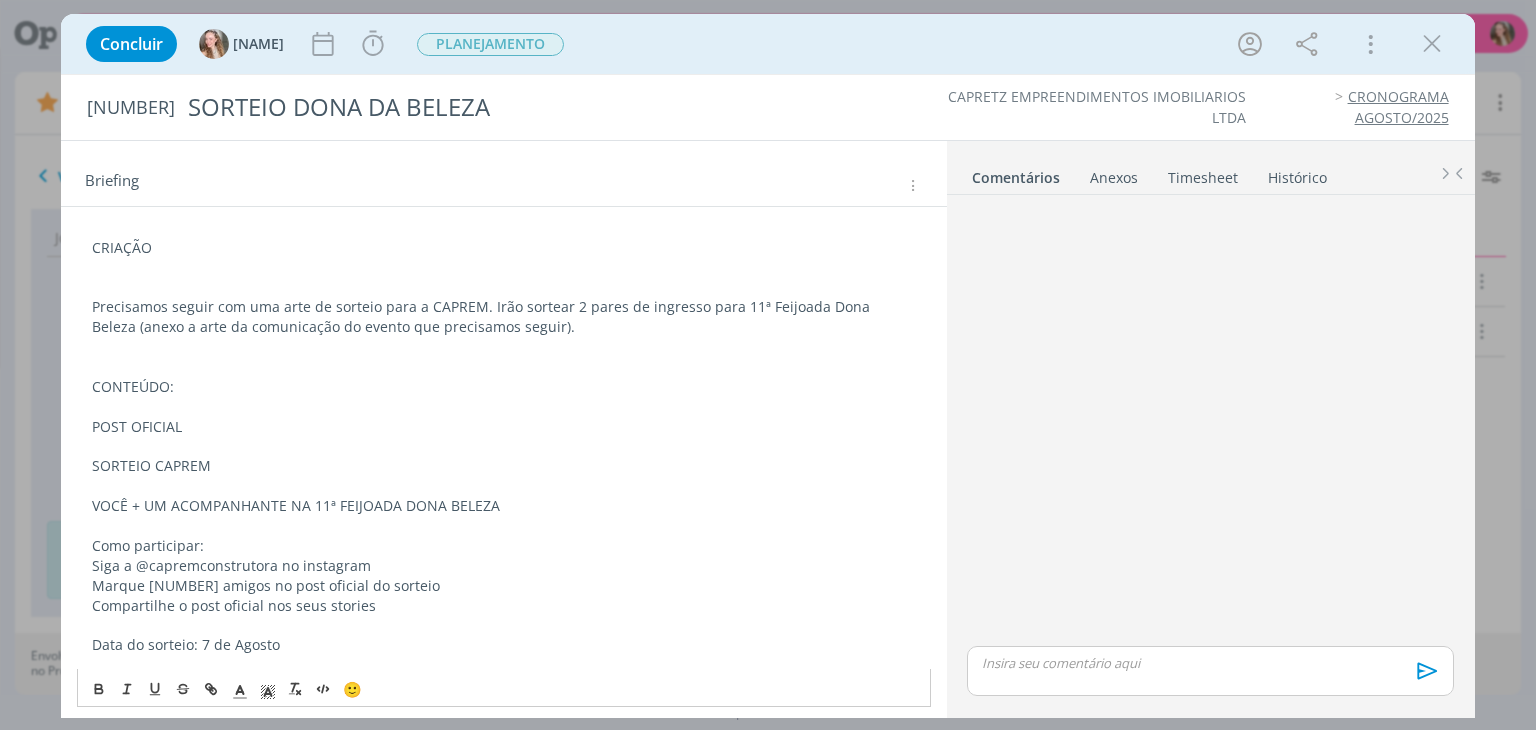 scroll, scrollTop: 130, scrollLeft: 0, axis: vertical 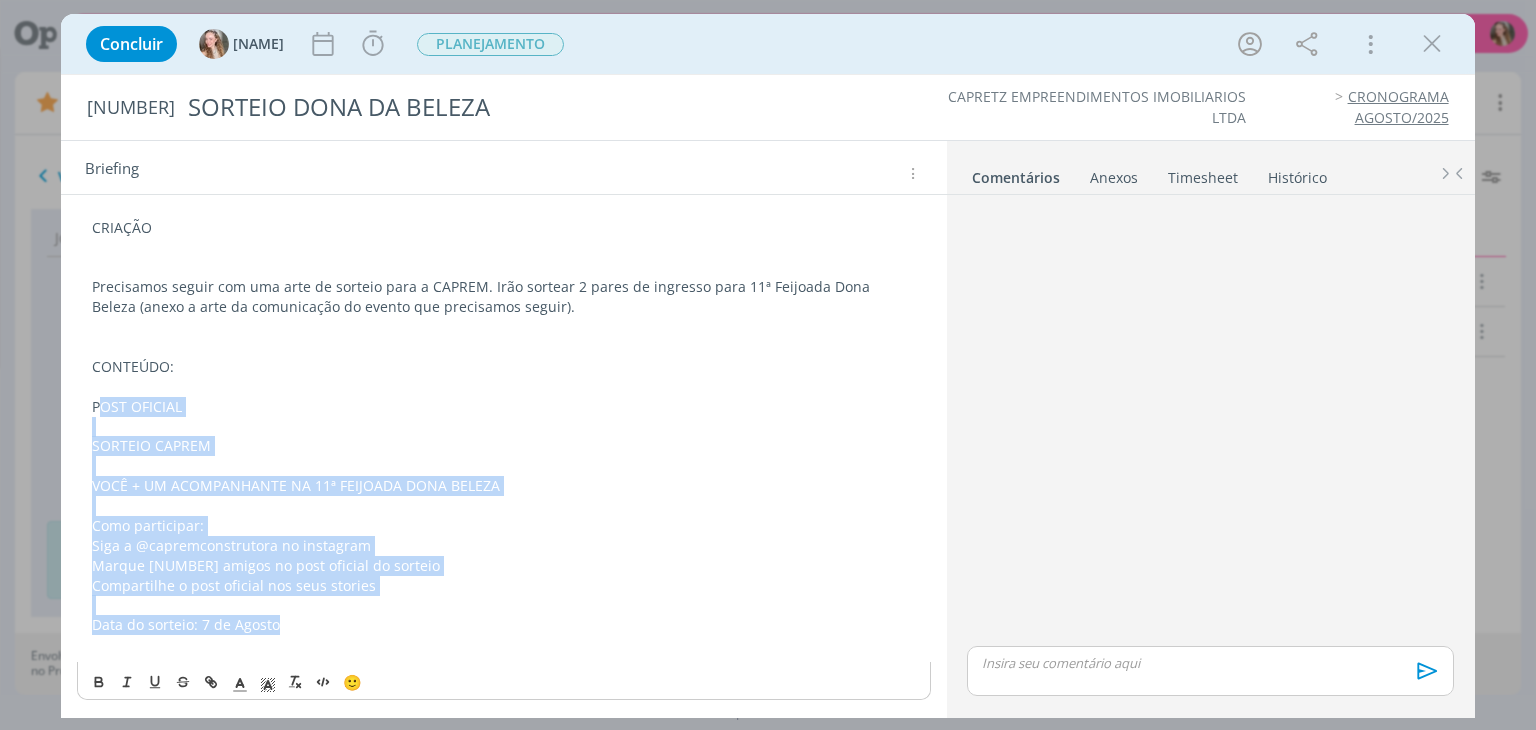 drag, startPoint x: 292, startPoint y: 617, endPoint x: 99, endPoint y: 405, distance: 286.6932 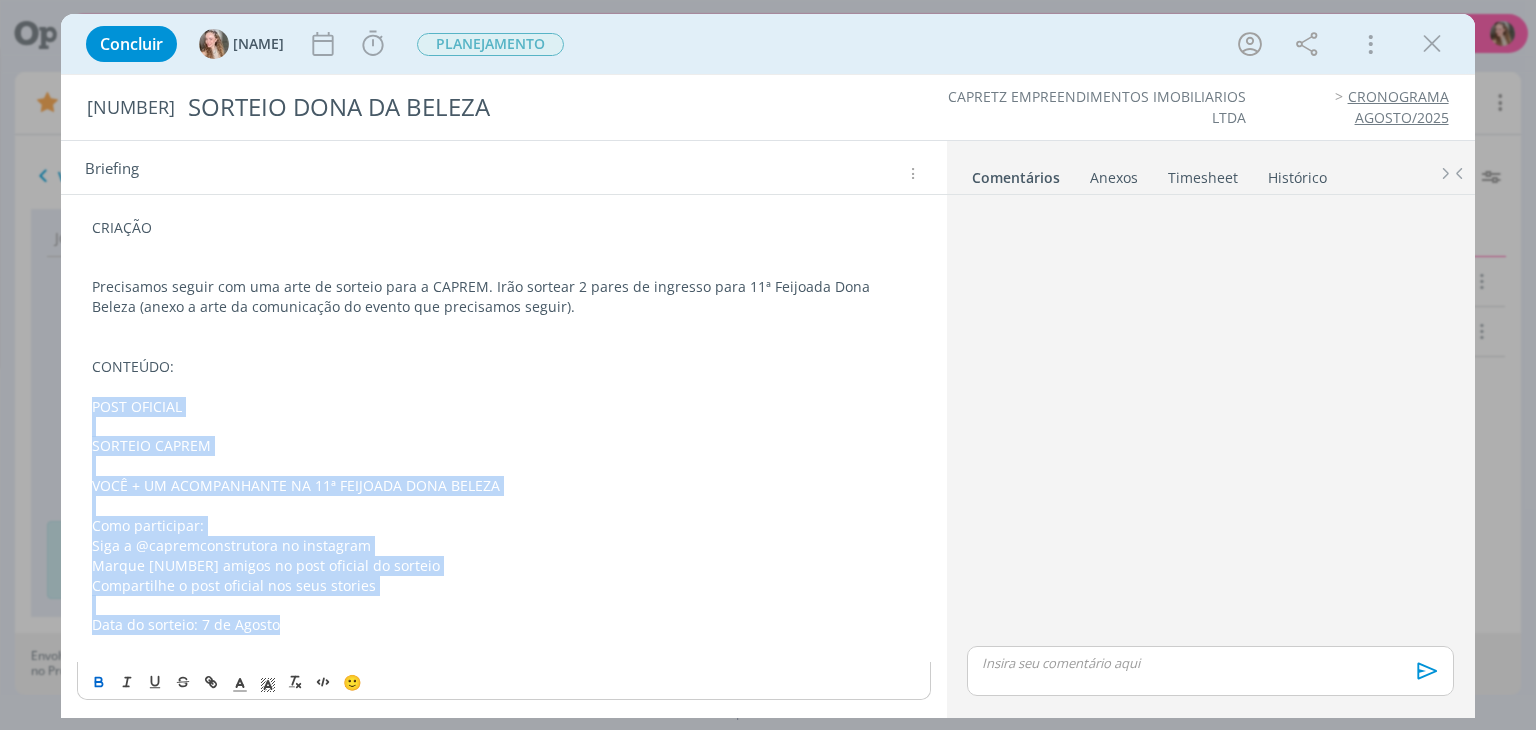 click 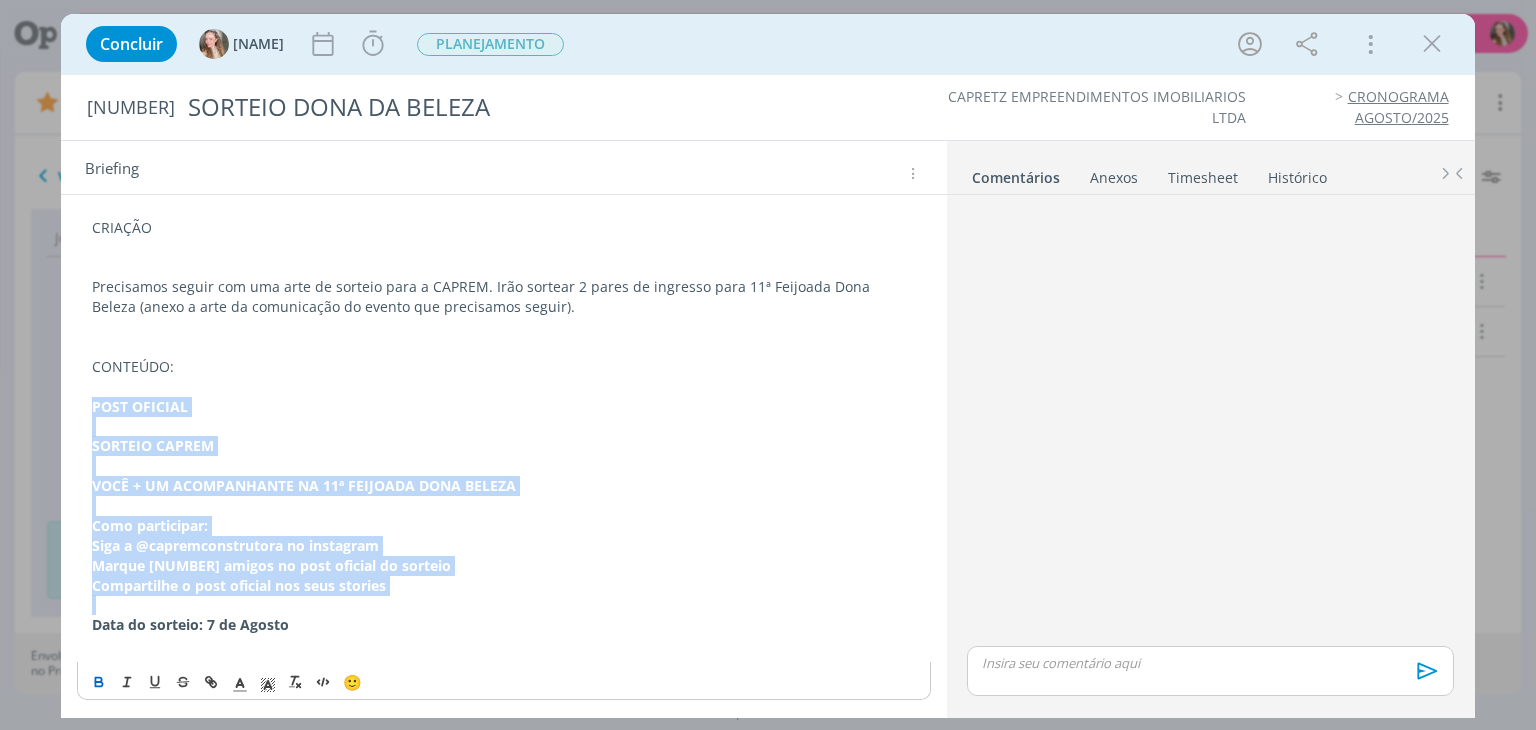 click on "Data do sorteio: 7 de Agosto" at bounding box center (190, 624) 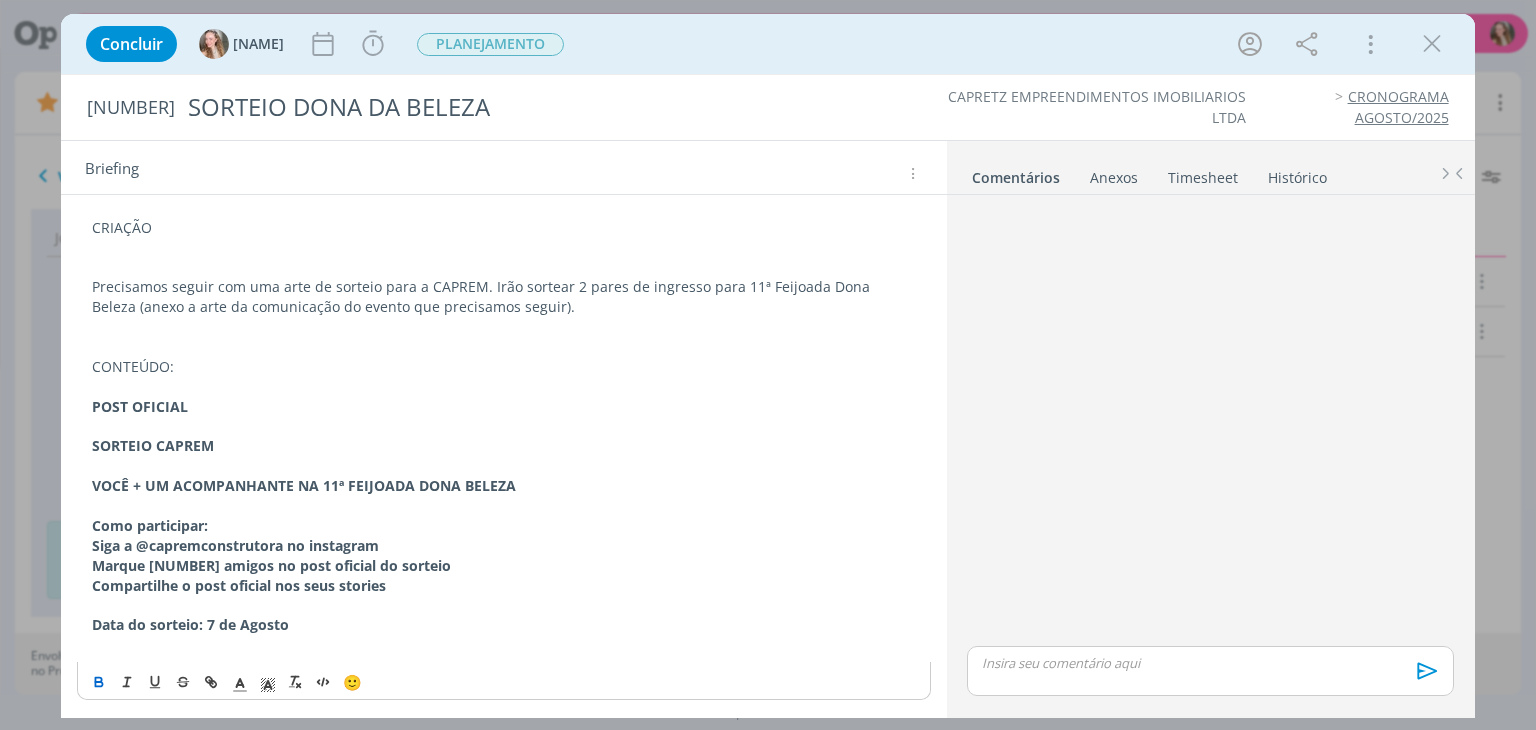 click at bounding box center [503, 645] 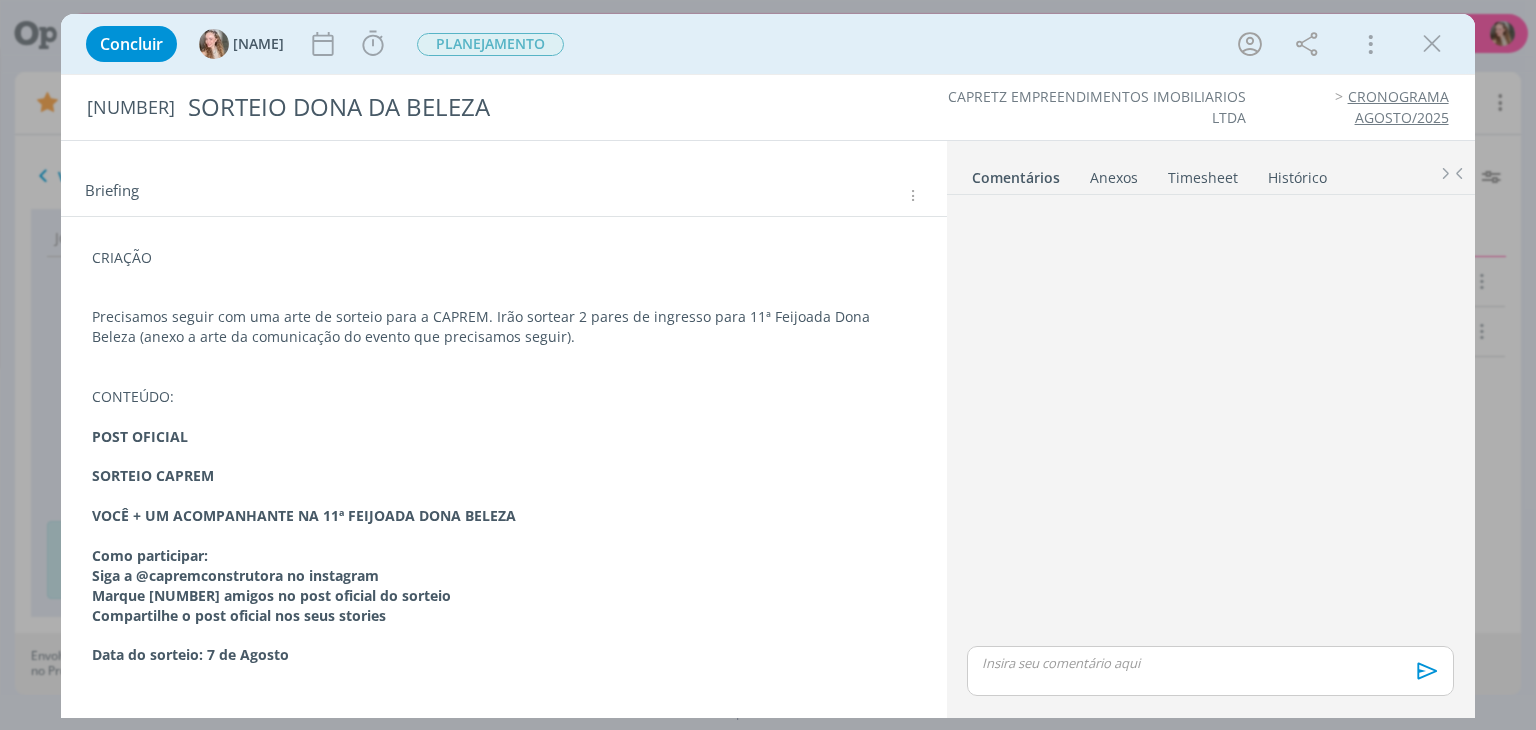 scroll, scrollTop: 0, scrollLeft: 0, axis: both 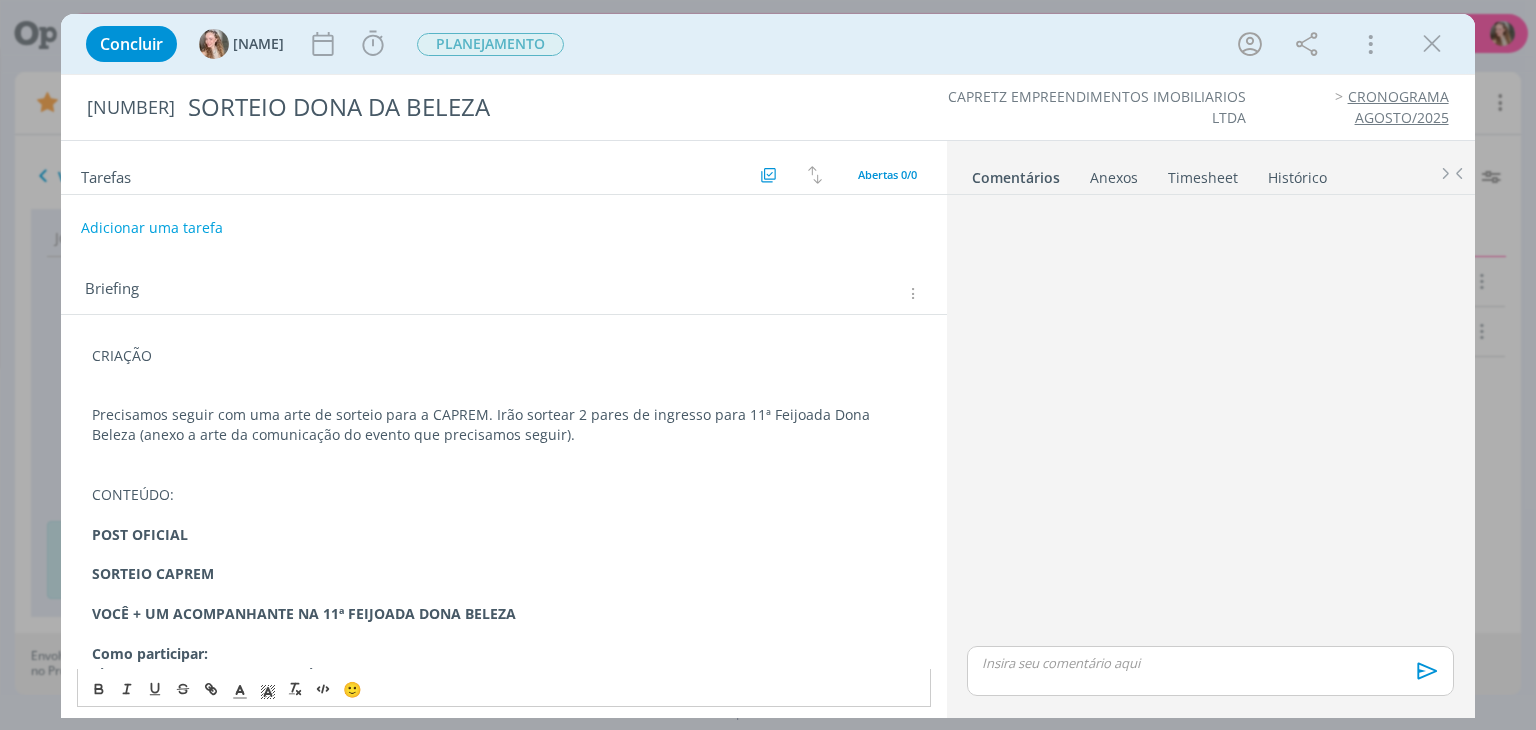 click on "Adicionar uma tarefa" at bounding box center [152, 228] 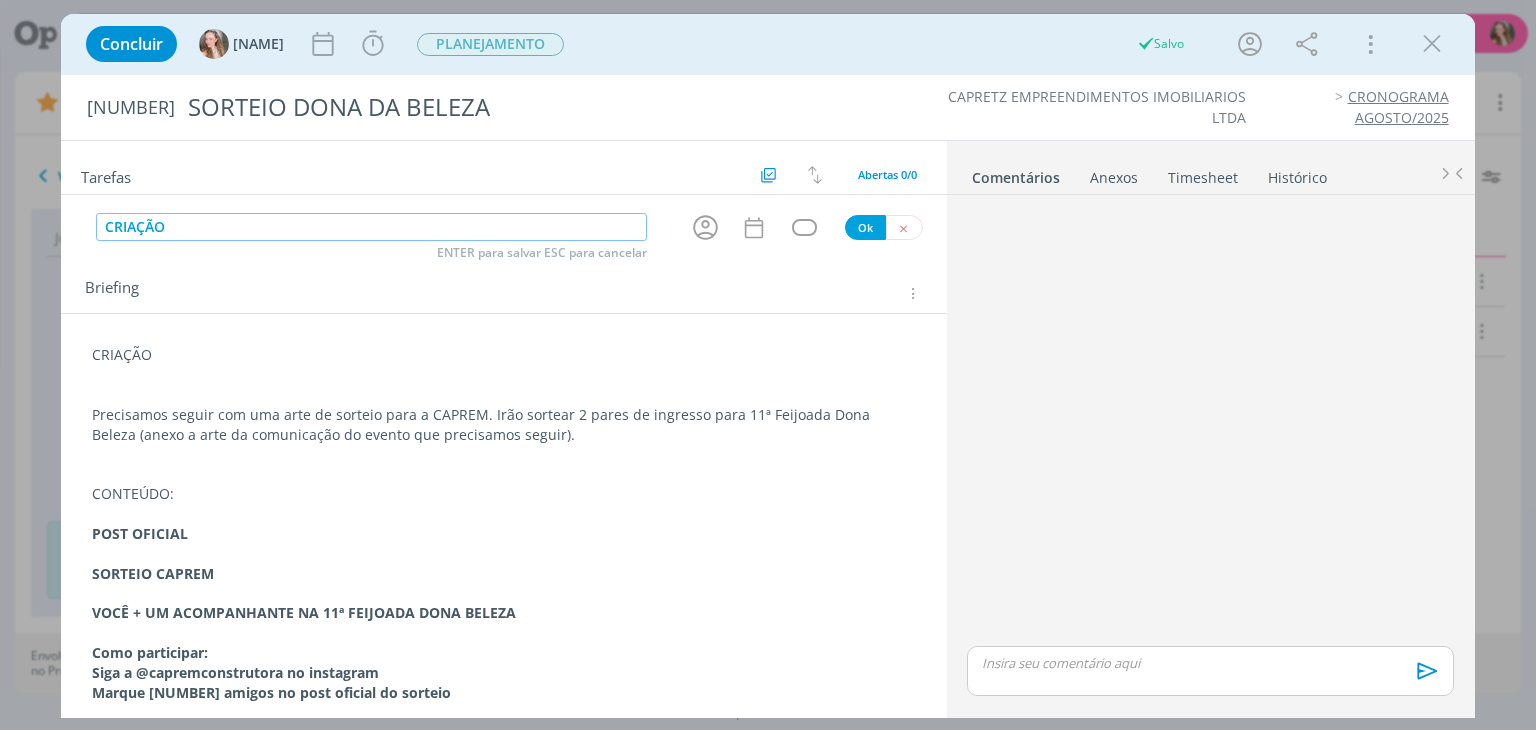 type on "CRIAÇÃO" 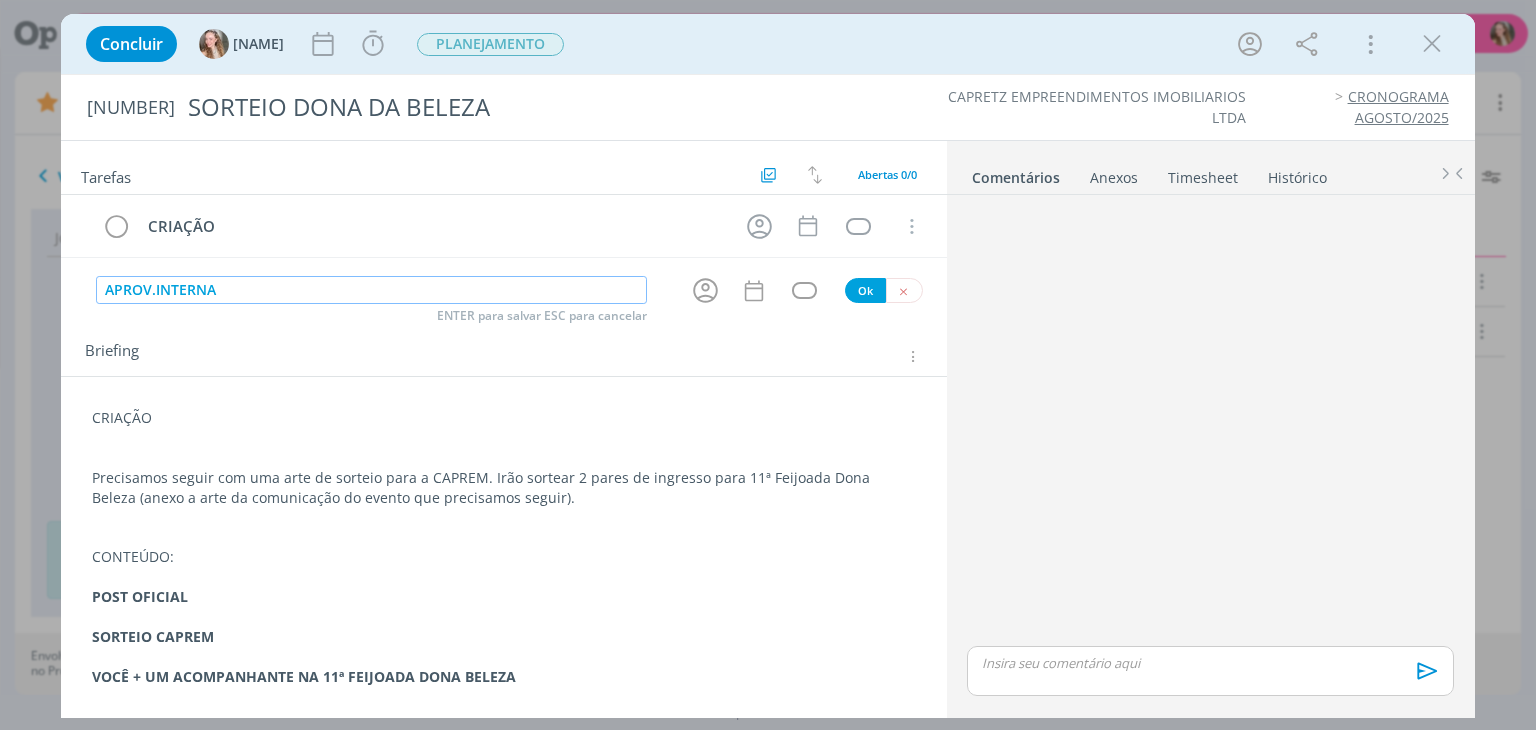 type on "APROV.INTERNA" 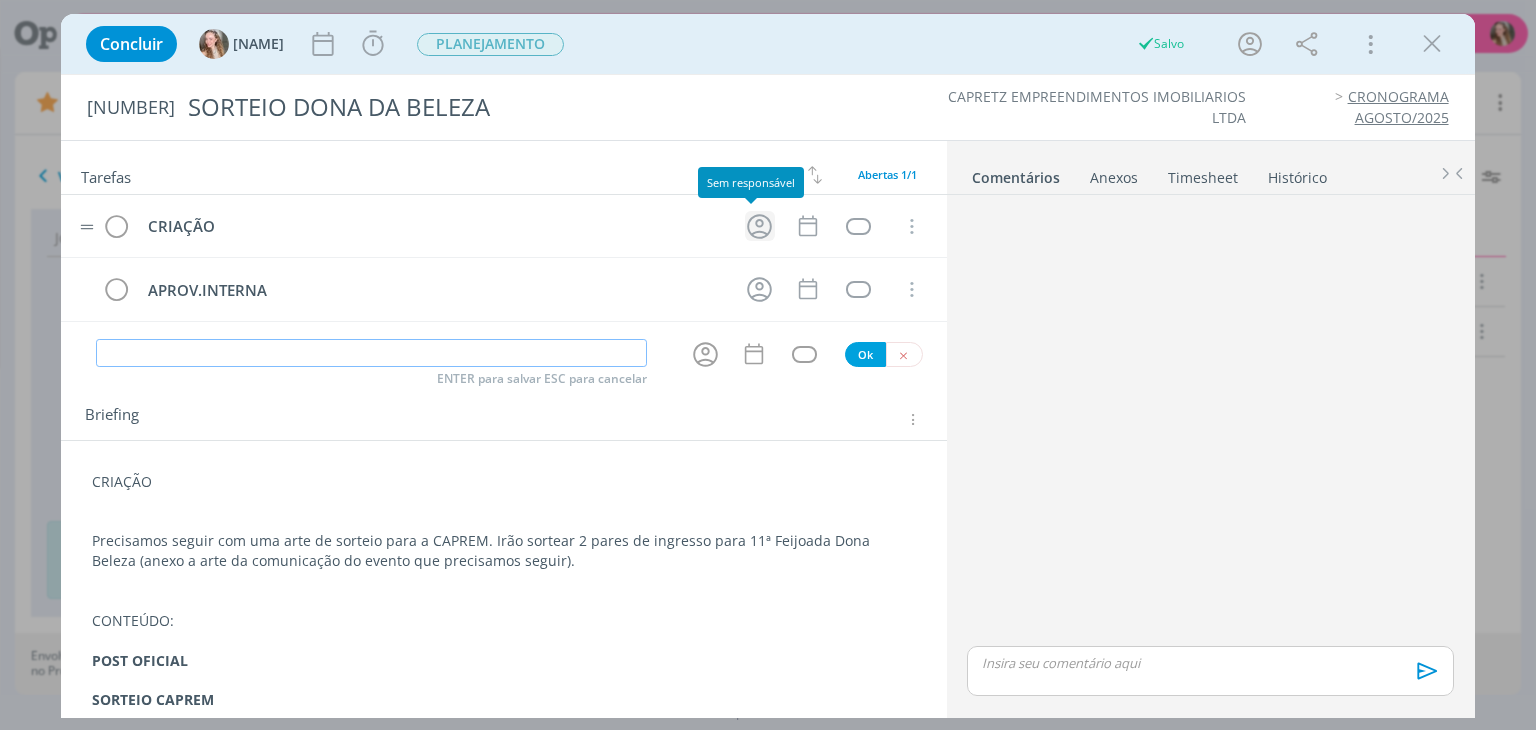 click 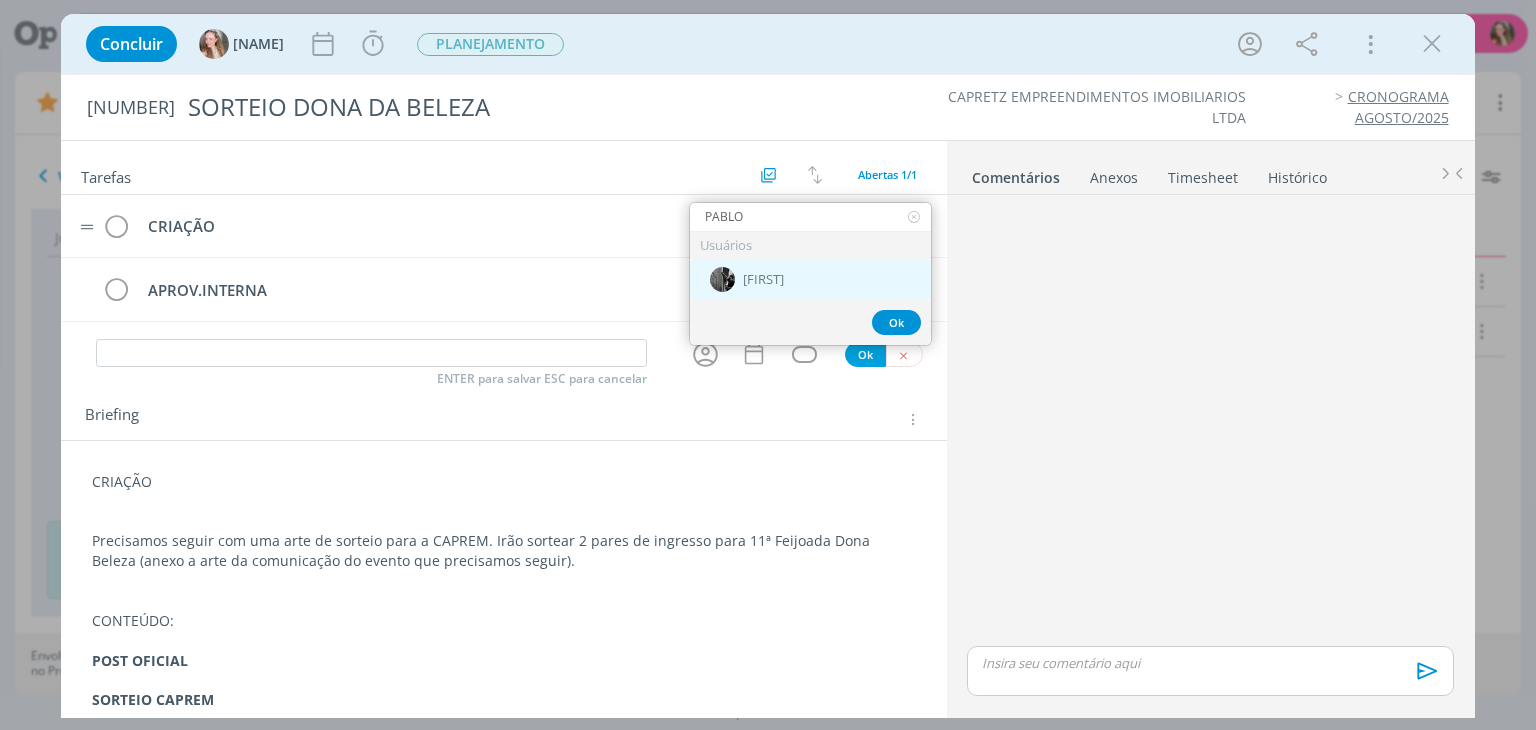 type on "PABLO" 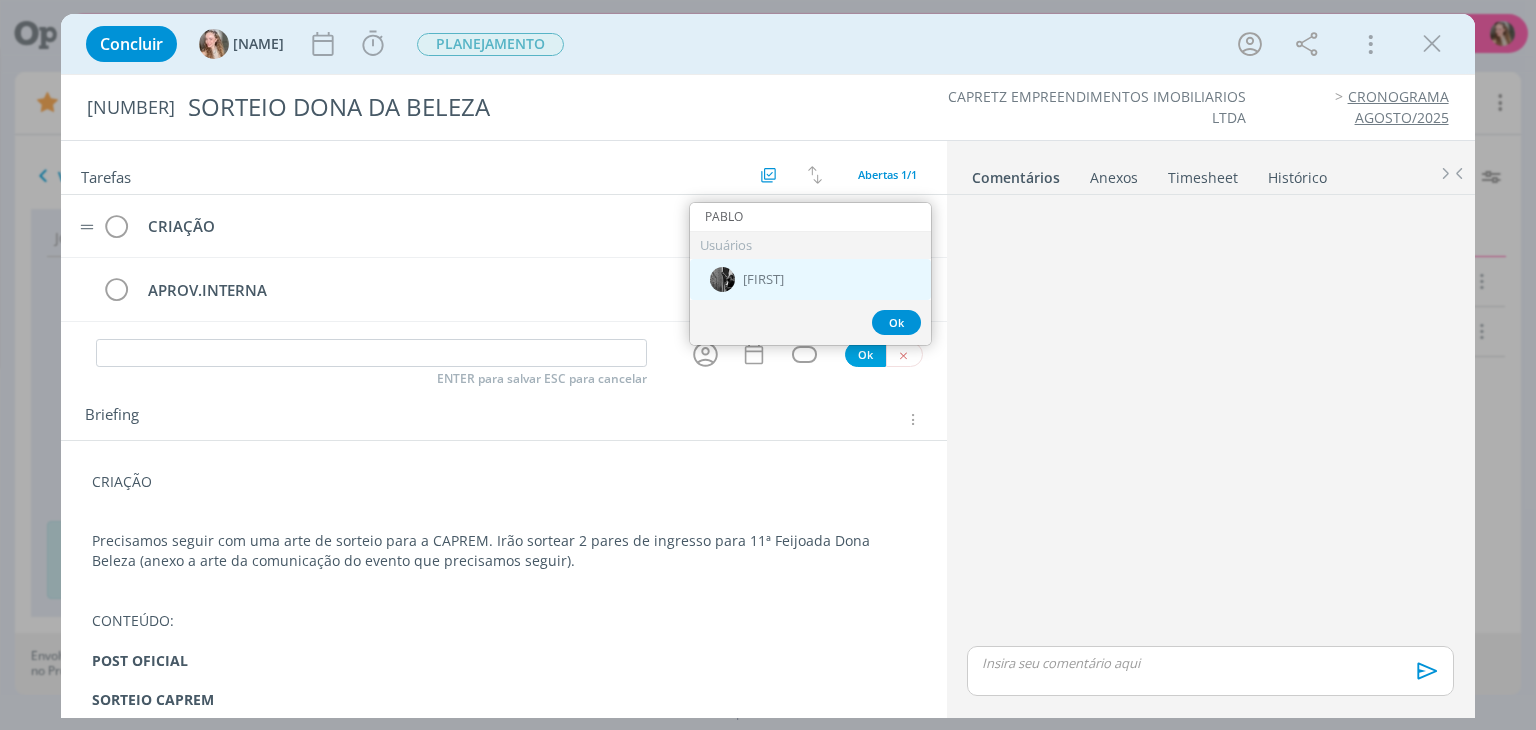 click on "[FIRST]" at bounding box center [763, 280] 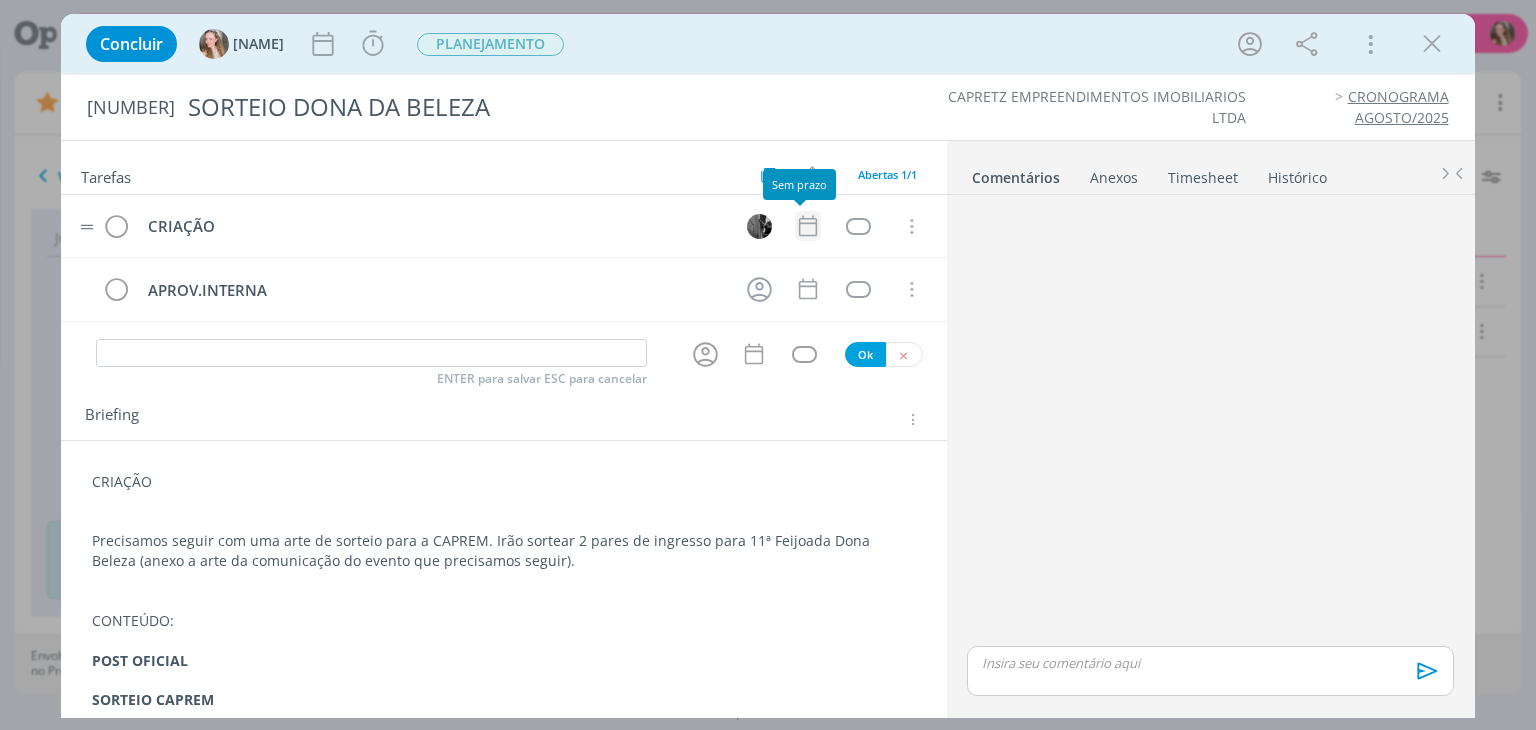 click 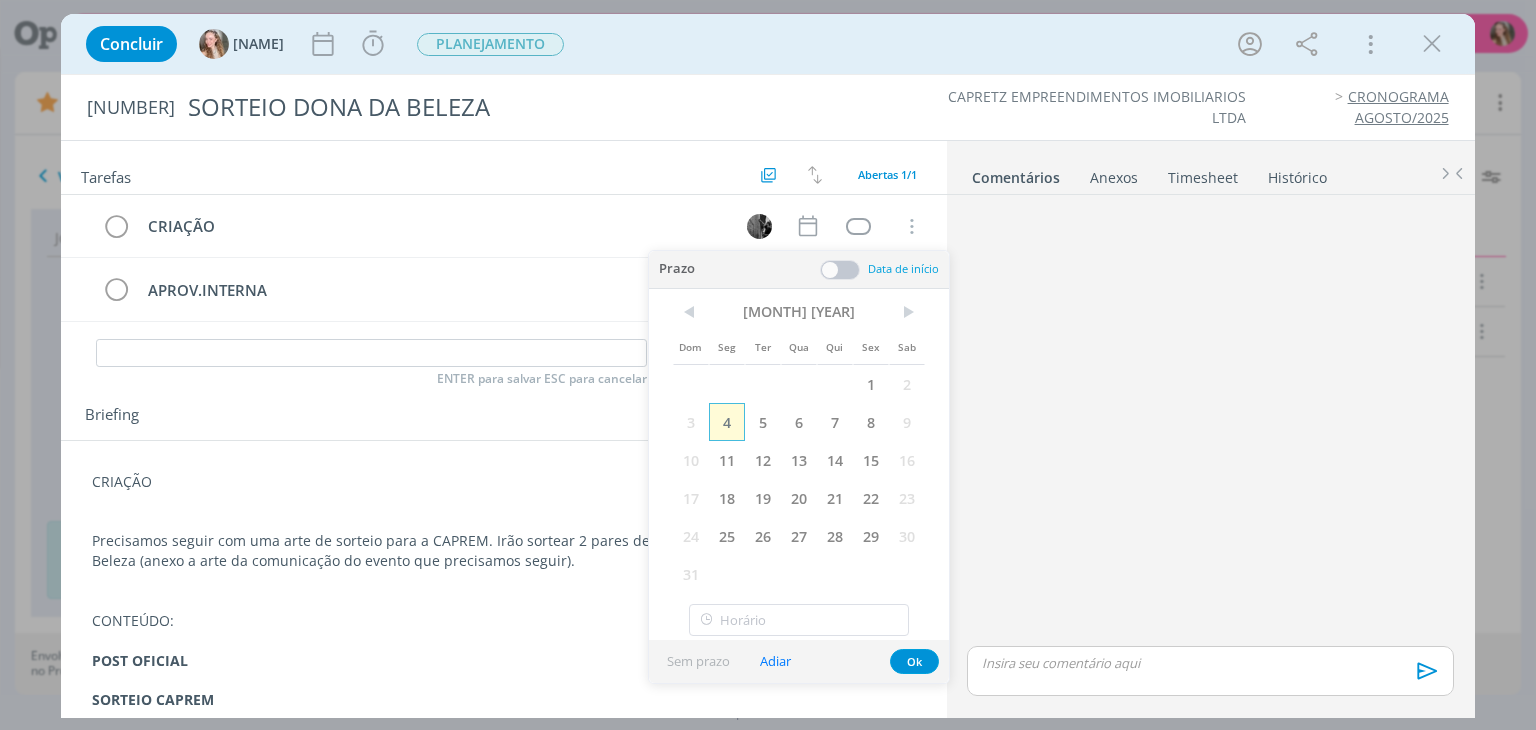 click on "4" at bounding box center (727, 422) 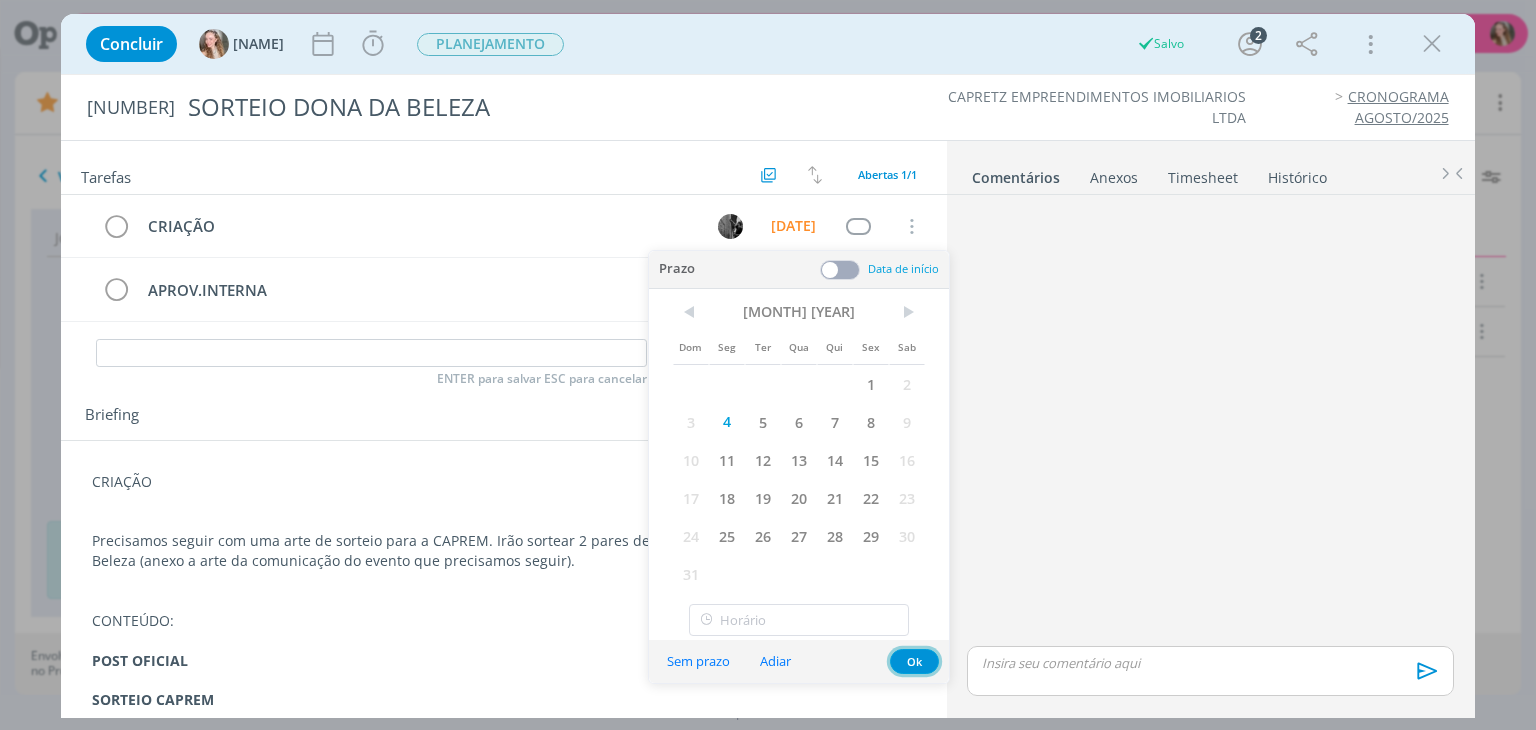 click on "Ok" at bounding box center (914, 661) 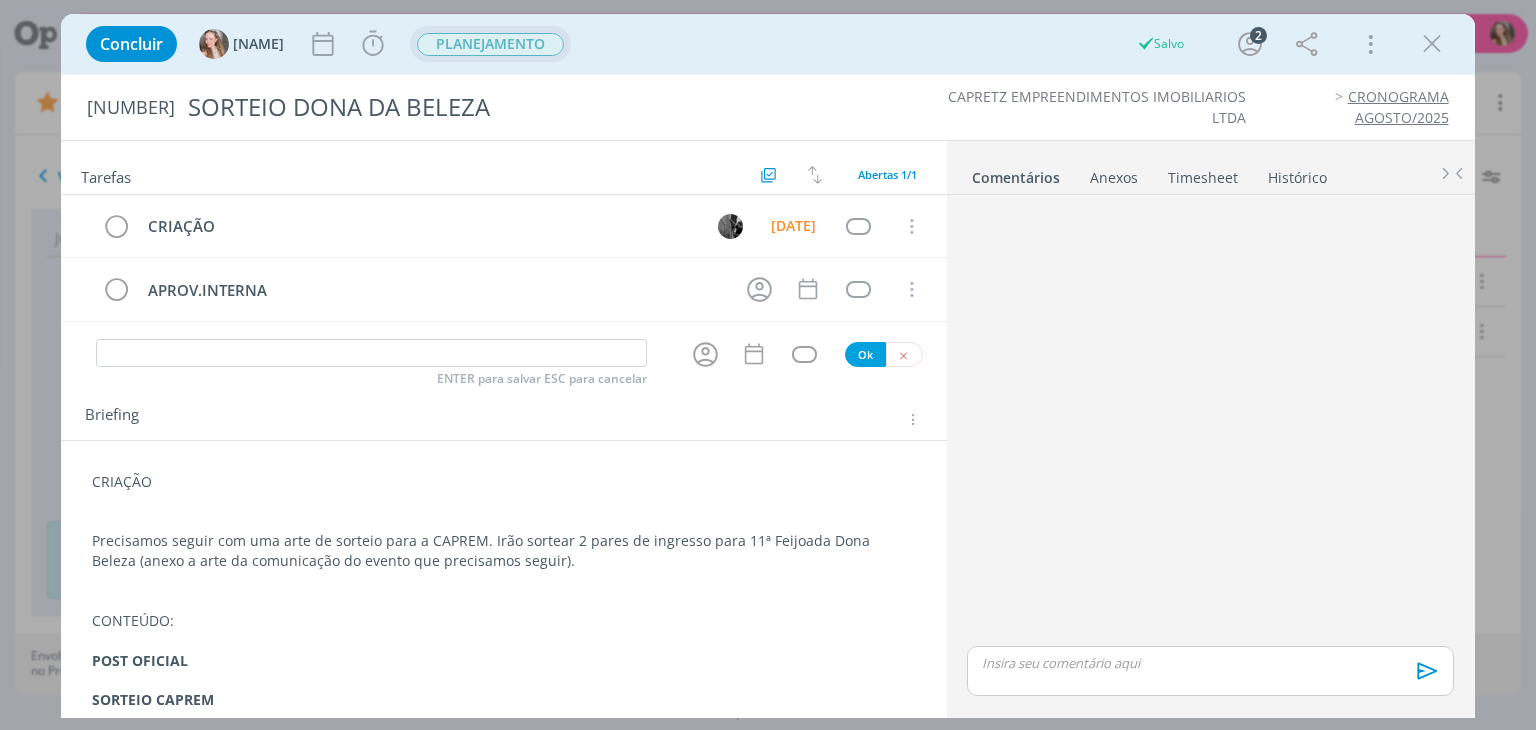 click on "PLANEJAMENTO" at bounding box center (490, 44) 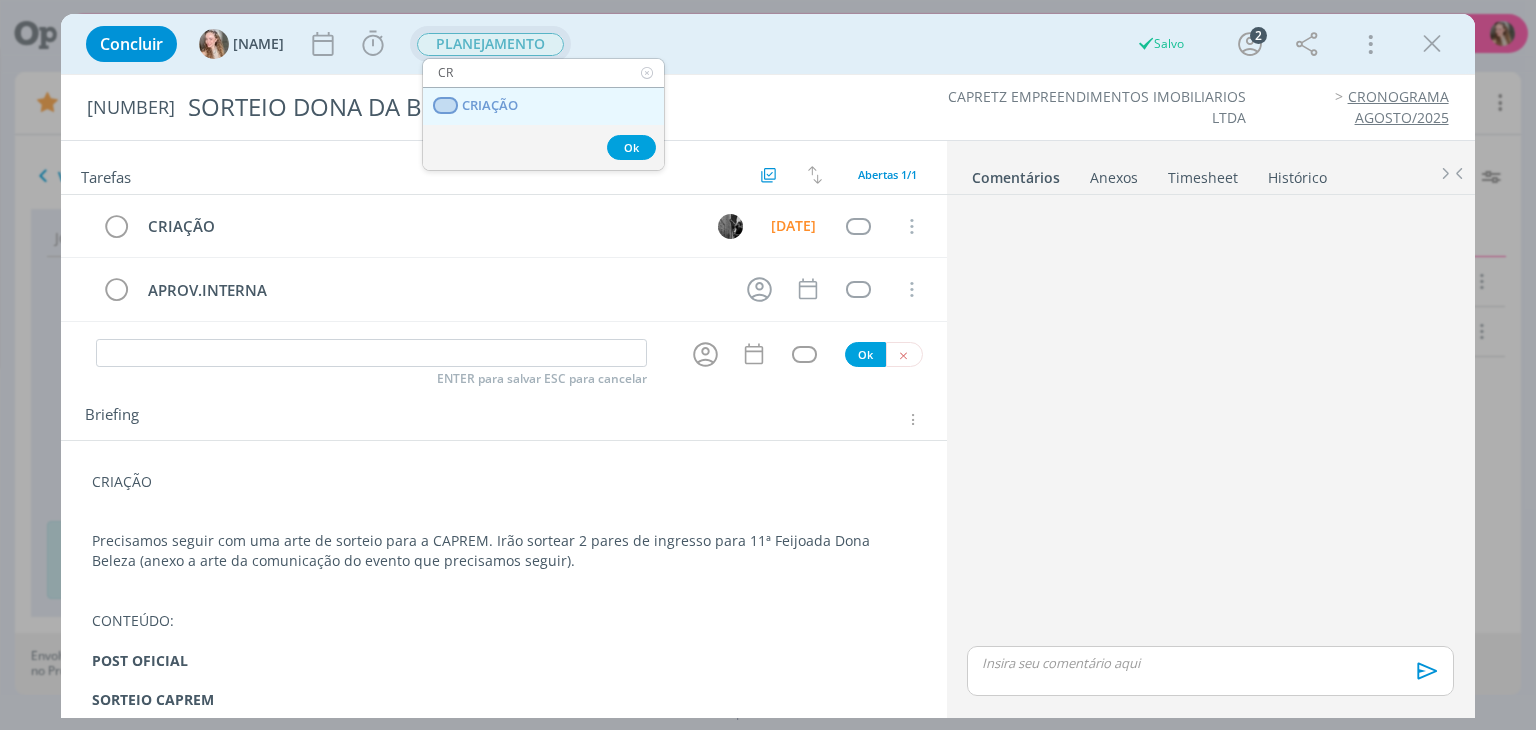 type on "CR" 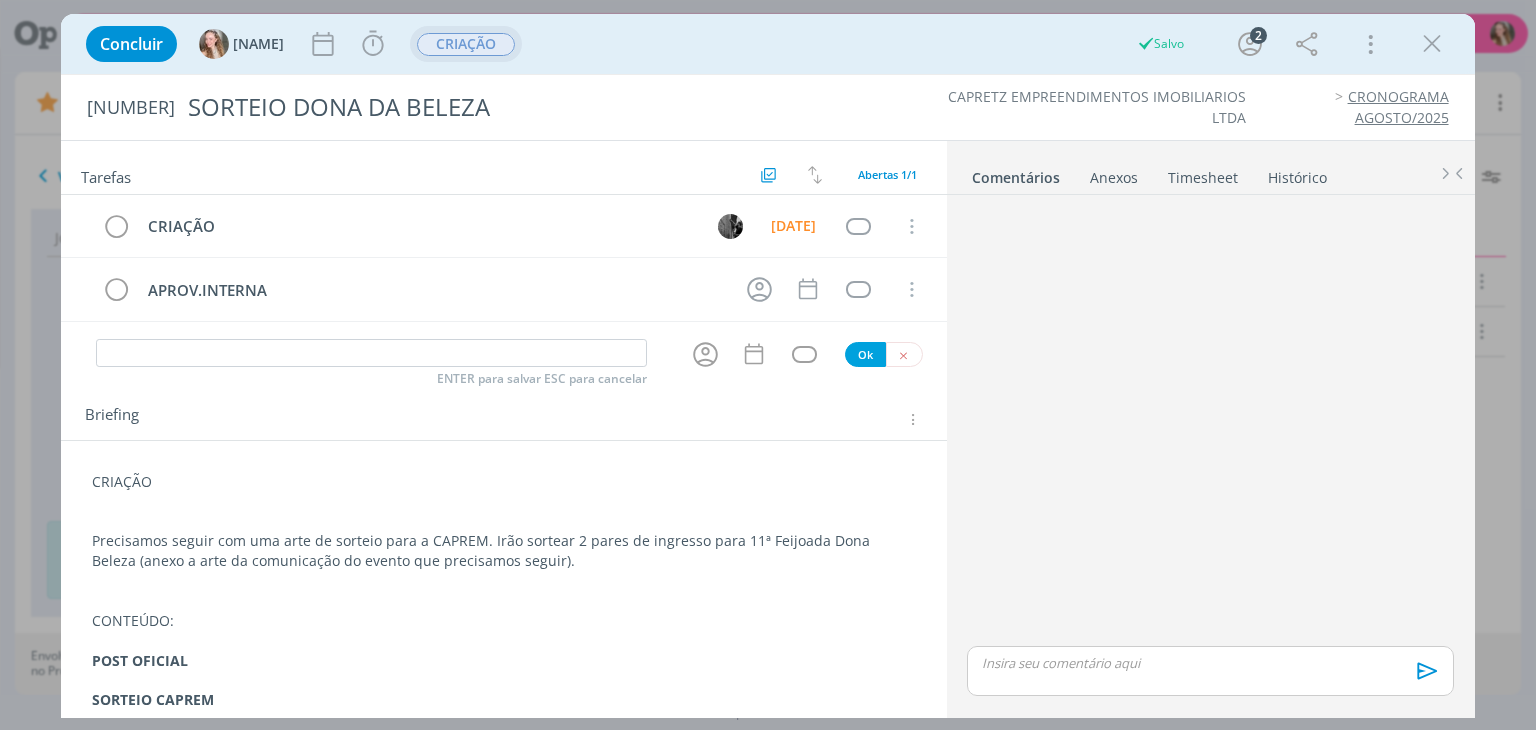 click on "Anexos
0" at bounding box center (1114, 178) 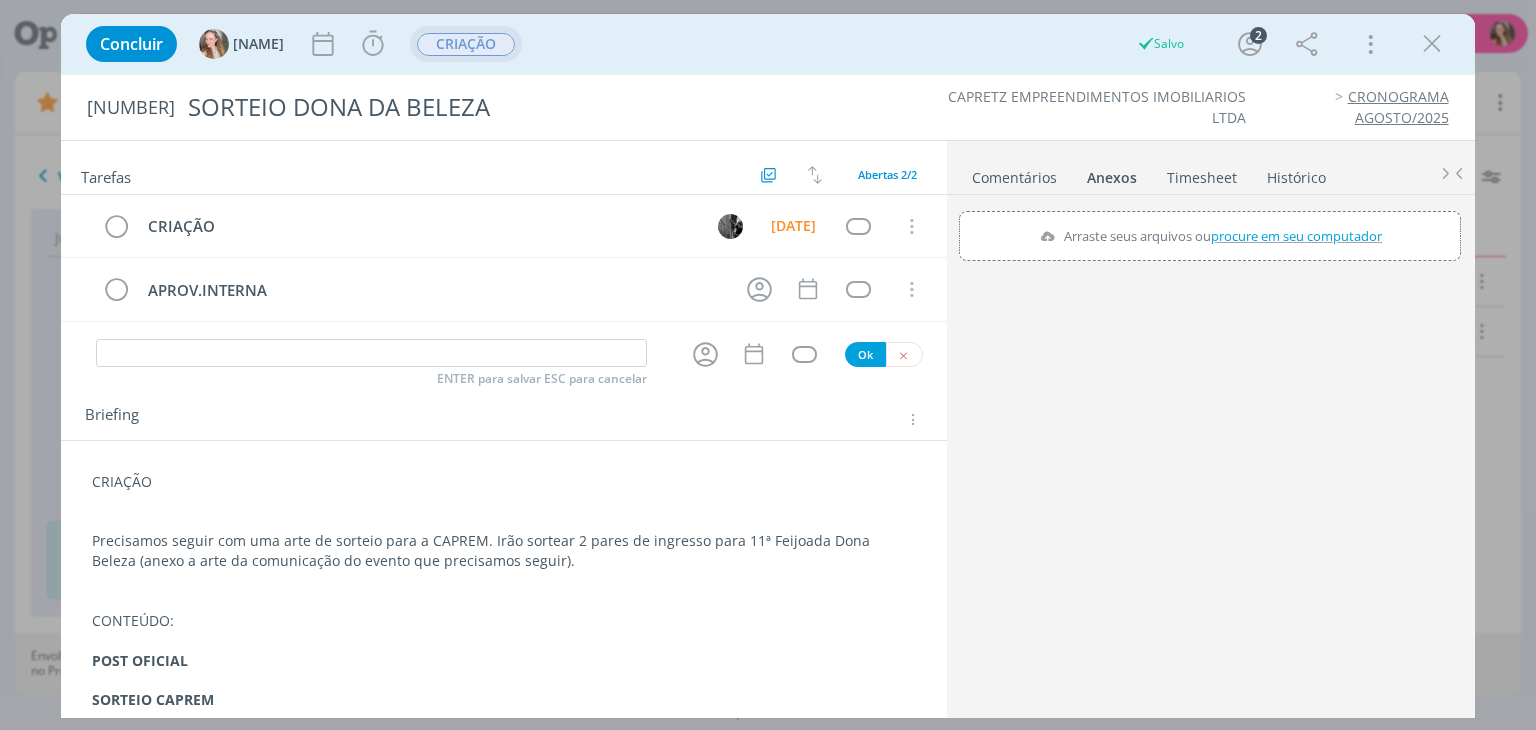 click on "Arraste seus arquivos ou  procure em seu computador" at bounding box center [1210, 236] 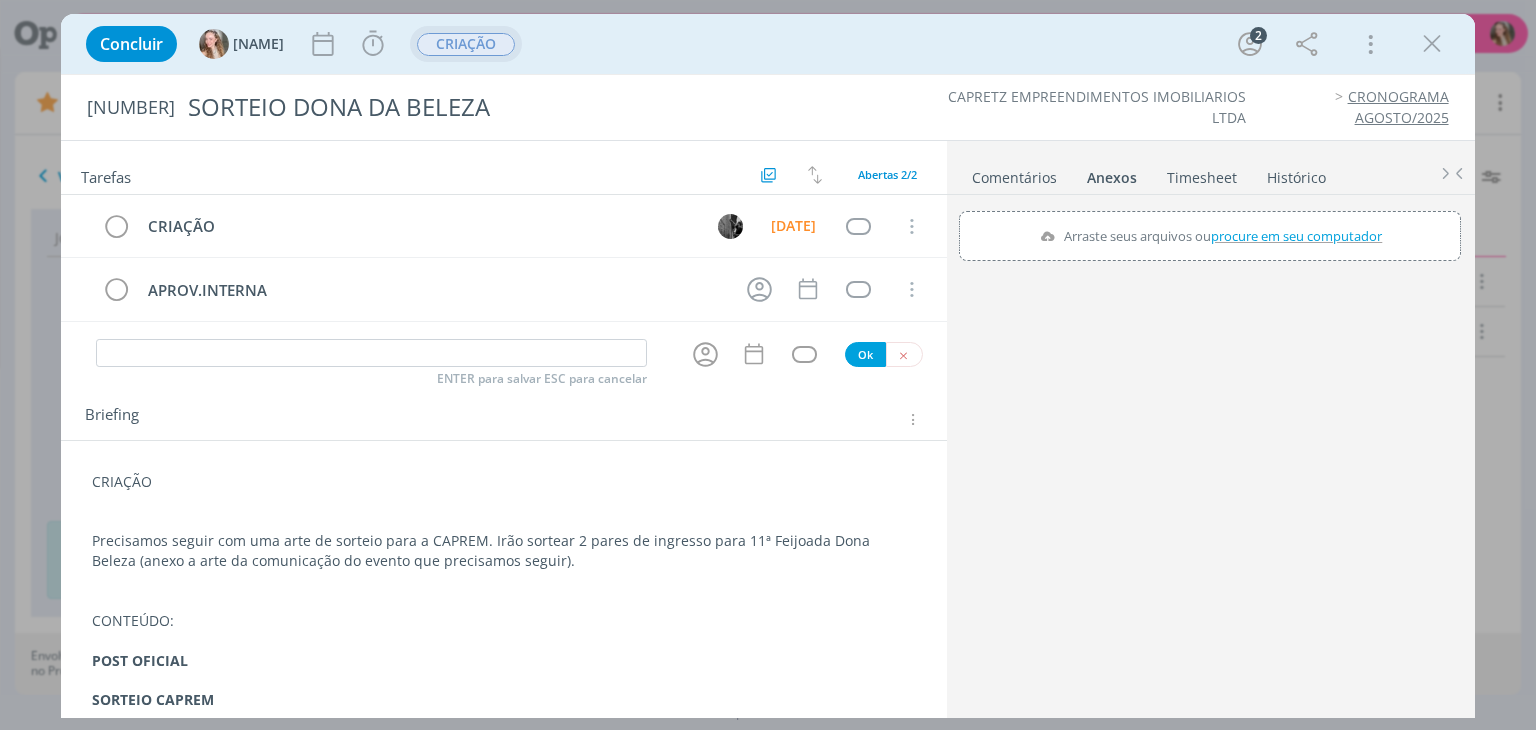 type on "[FILE_PATH]" 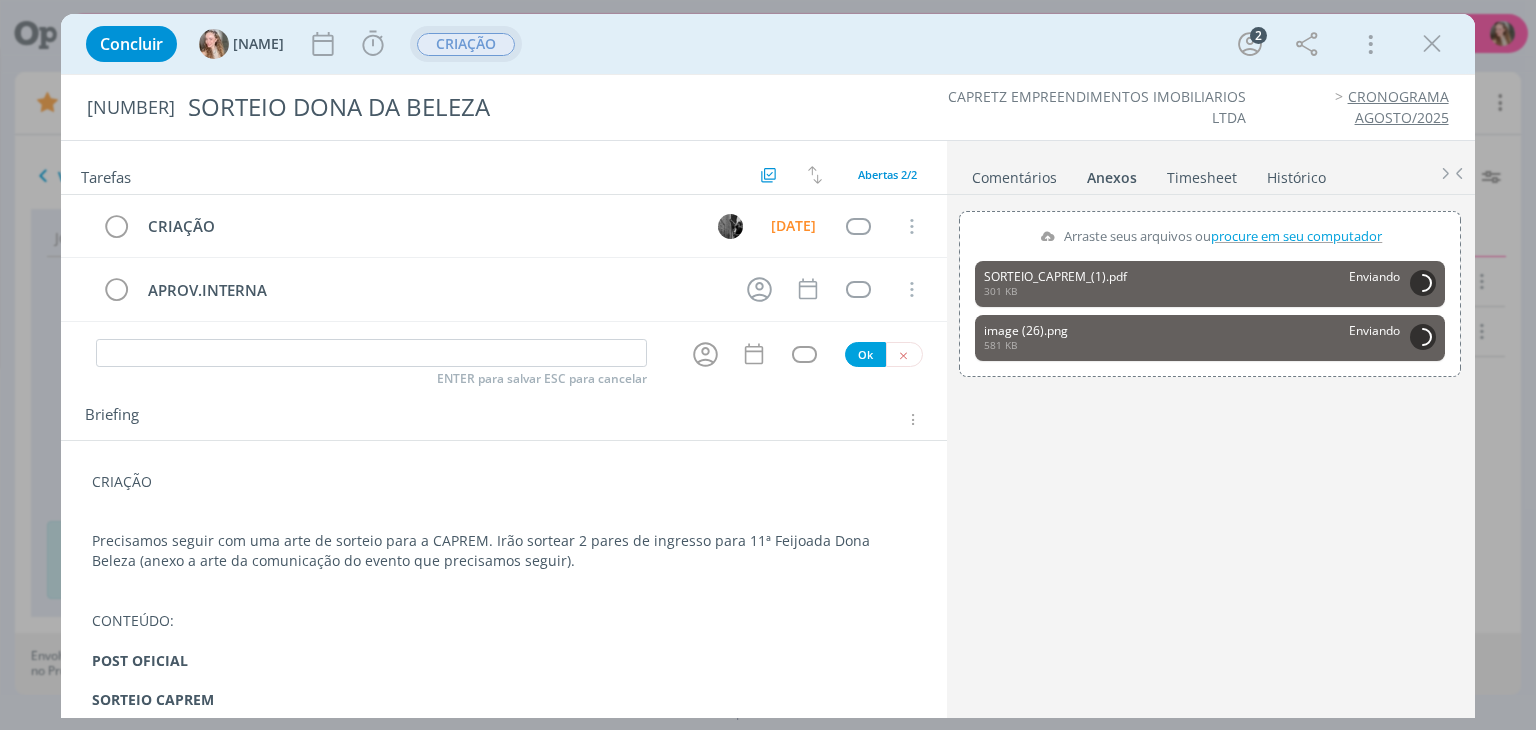 click on "Precisamos seguir com uma arte de sorteio para a CAPREM. Irão sortear 2 pares de ingresso para 11ª Feijoada Dona Beleza (anexo a arte da comunicação do evento que precisamos seguir)." at bounding box center [503, 551] 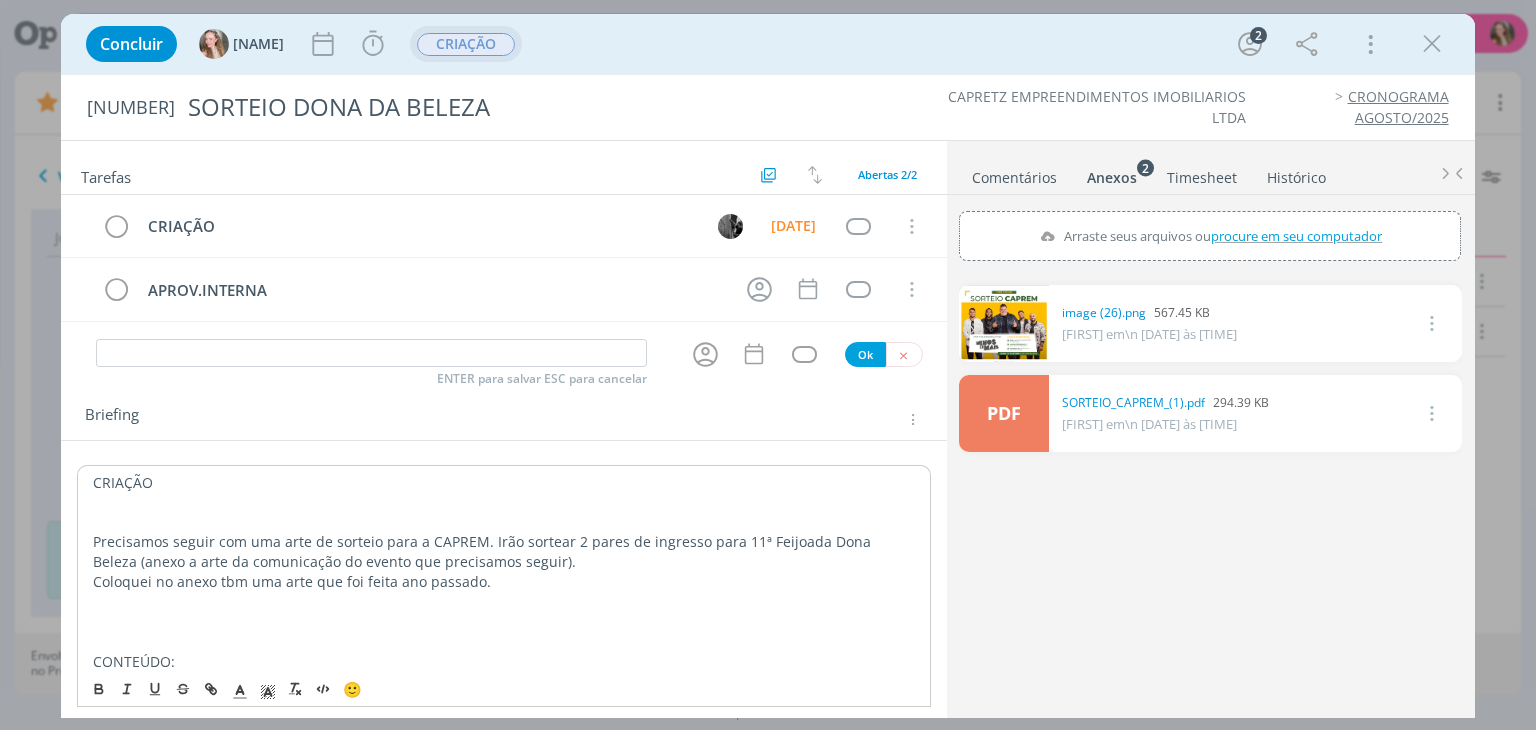 click on "Coloquei no anexo tbm uma arte que foi feita ano passado." at bounding box center [503, 582] 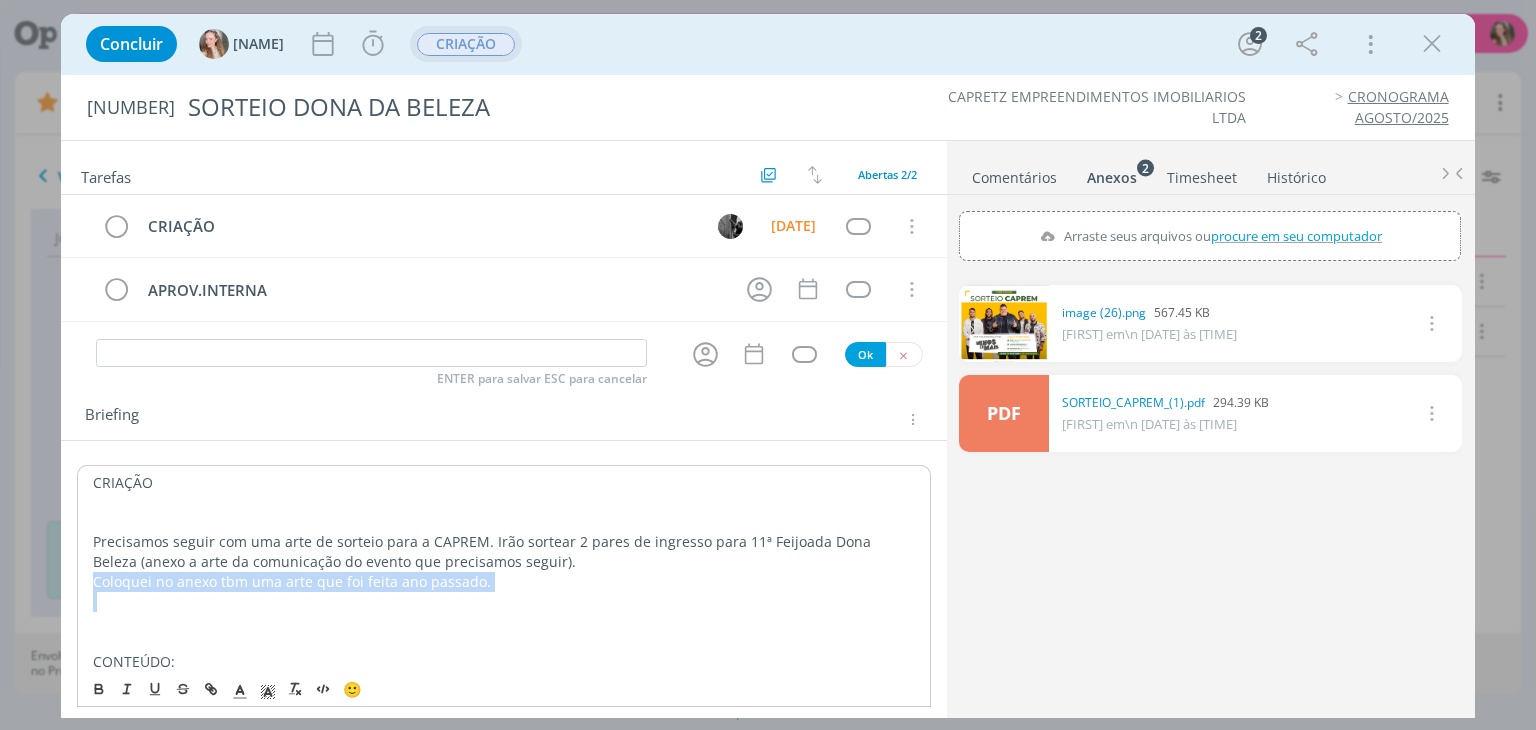 drag, startPoint x: 417, startPoint y: 582, endPoint x: 90, endPoint y: 639, distance: 331.93073 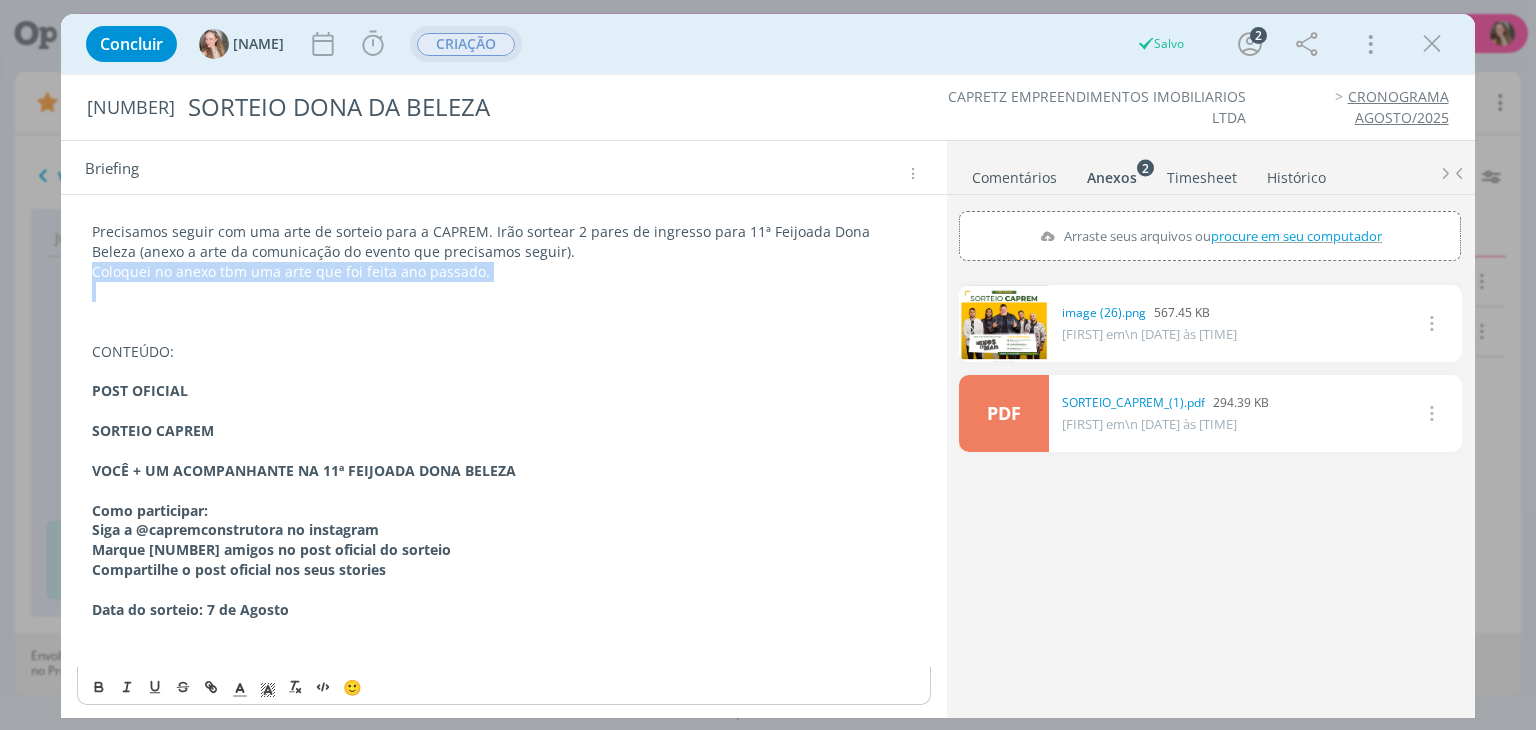 scroll, scrollTop: 312, scrollLeft: 0, axis: vertical 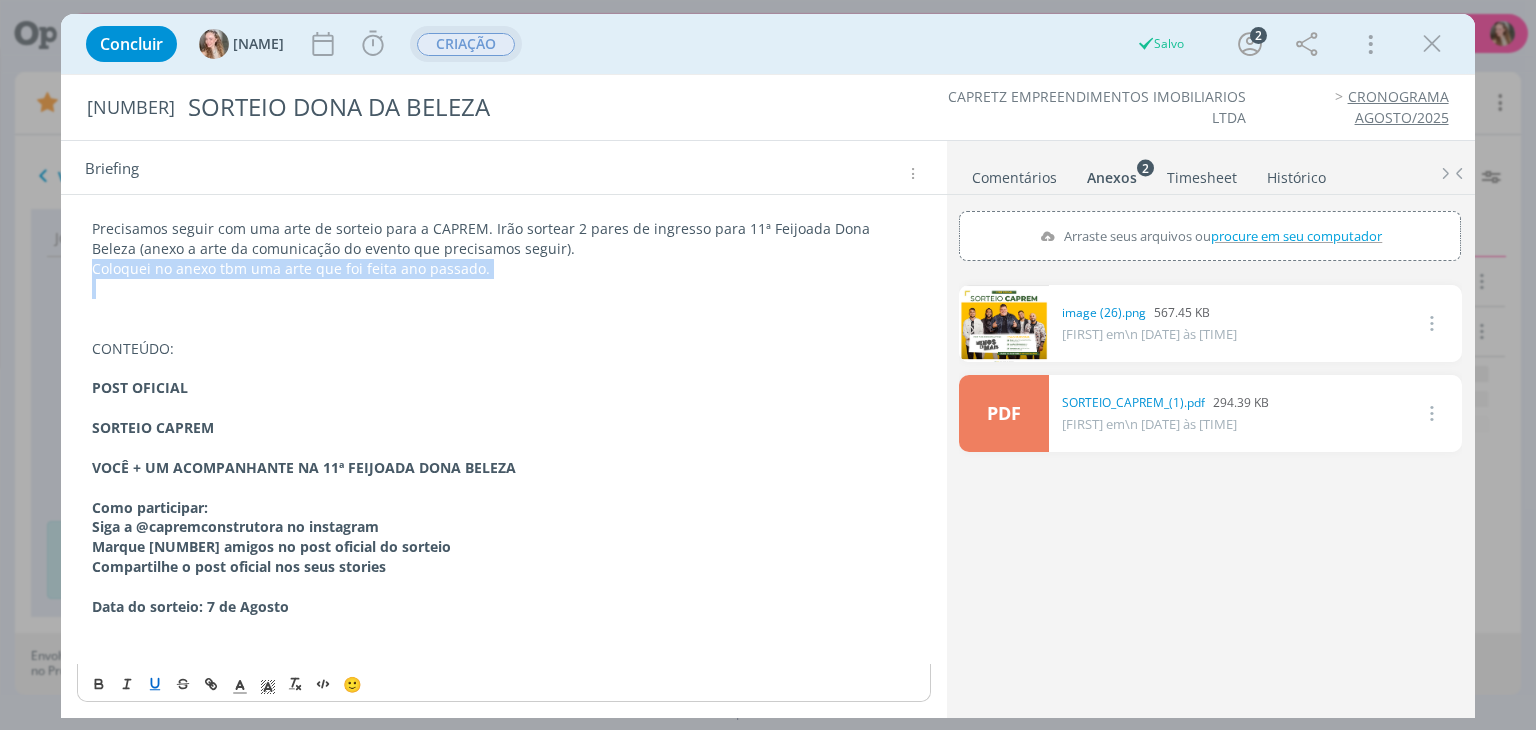 click at bounding box center [156, 684] 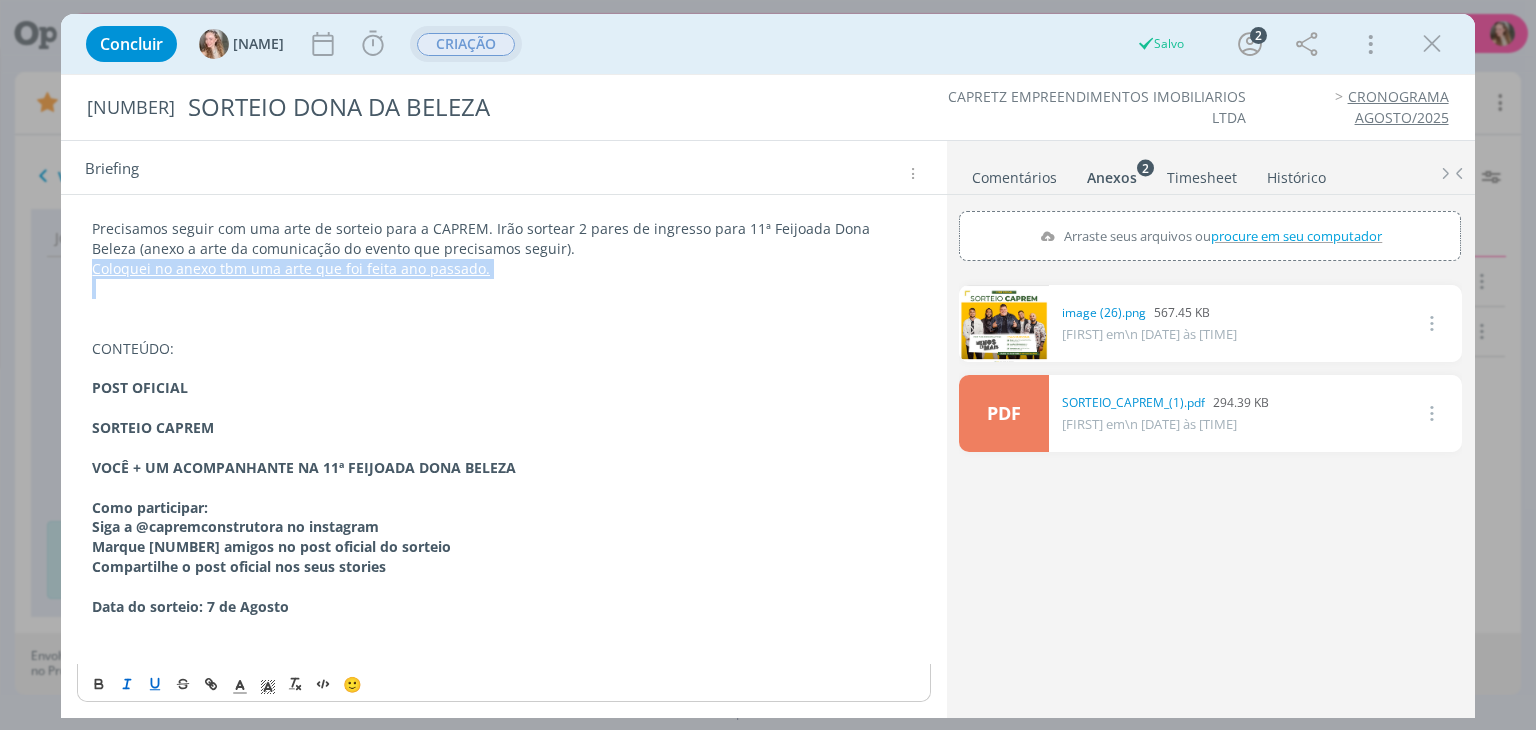 click 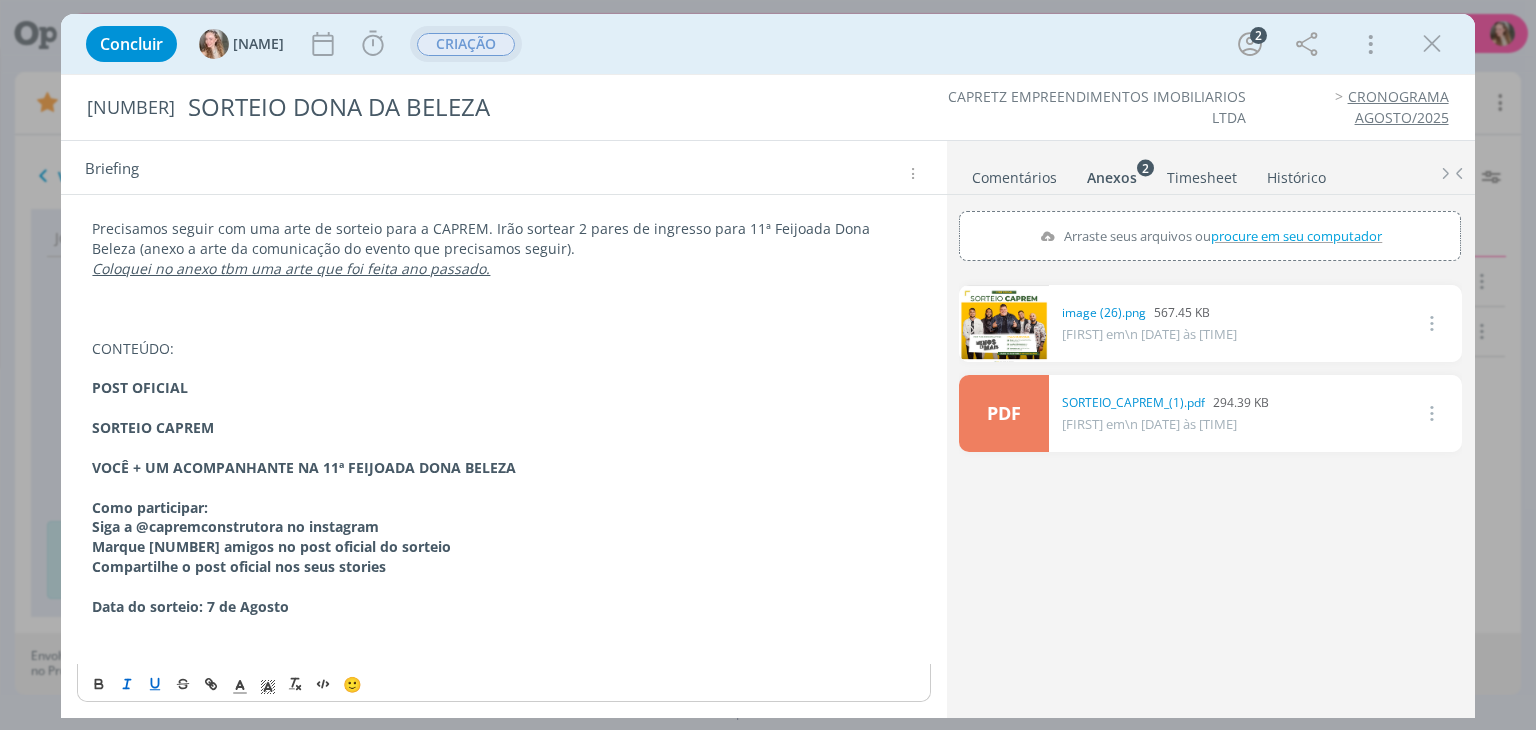 click on "Precisamos seguir com uma arte de sorteio para a CAPREM. Irão sortear 2 pares de ingresso para 11ª Feijoada Dona Beleza (anexo a arte da comunicação do evento que precisamos seguir)." at bounding box center [503, 239] 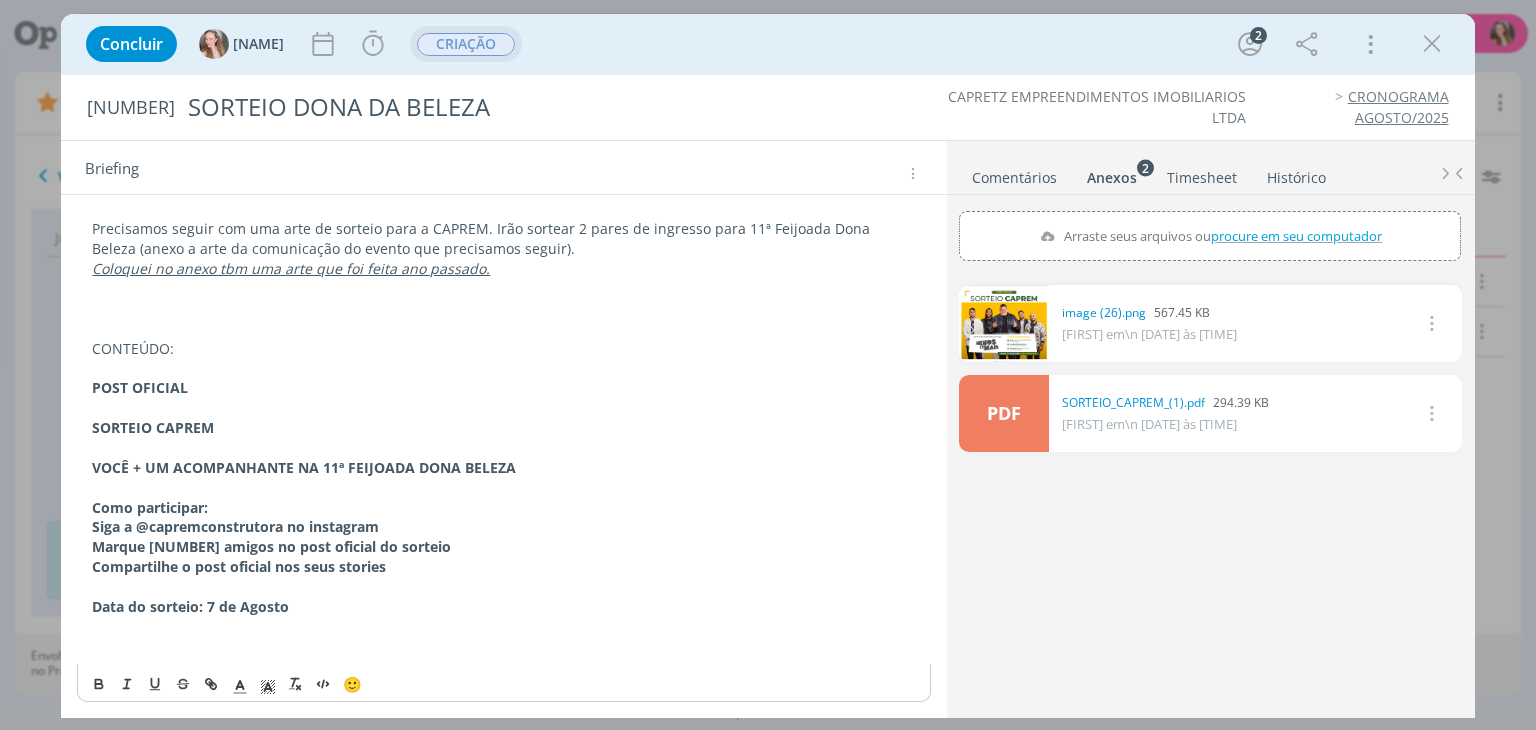 scroll, scrollTop: 292, scrollLeft: 0, axis: vertical 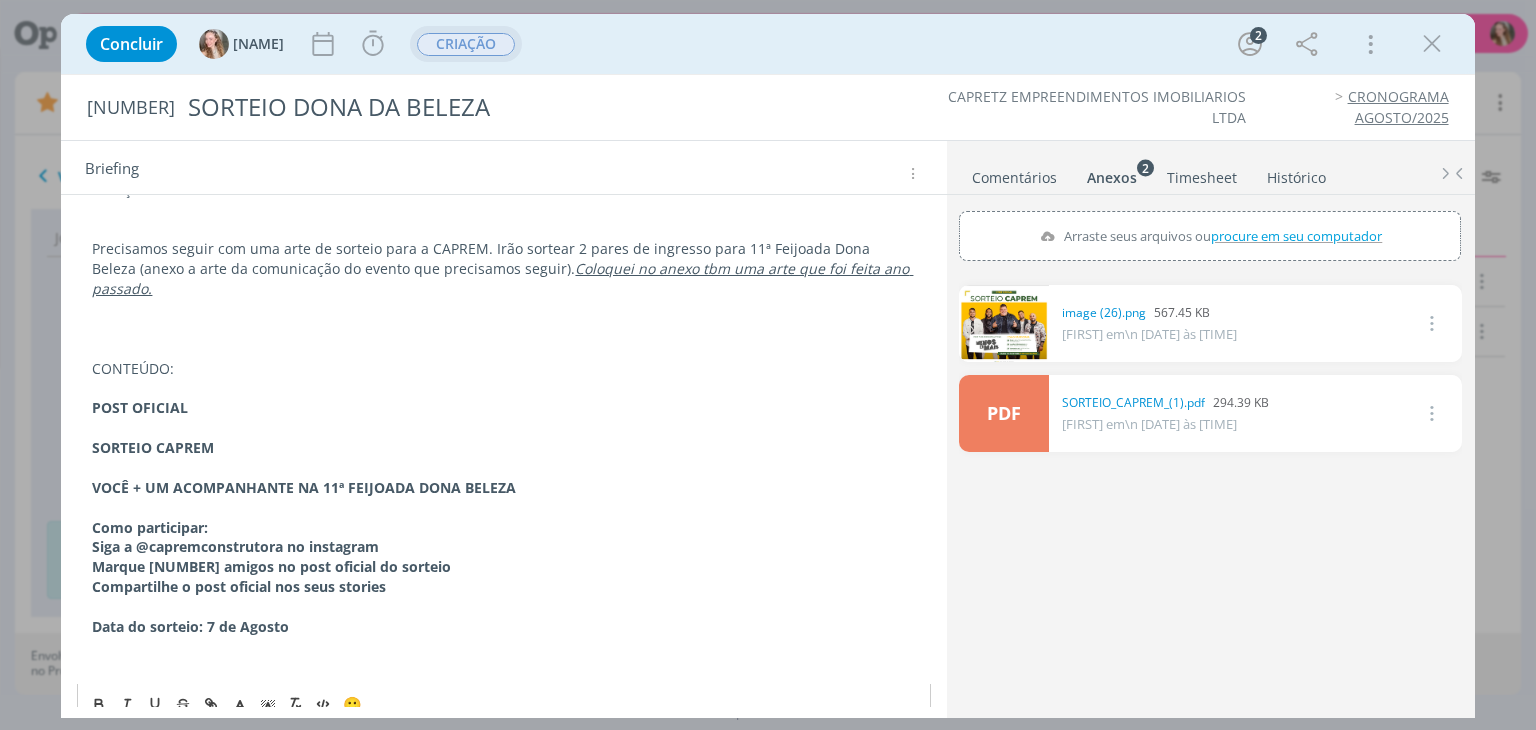 click on "CONTEÚDO:" at bounding box center [503, 369] 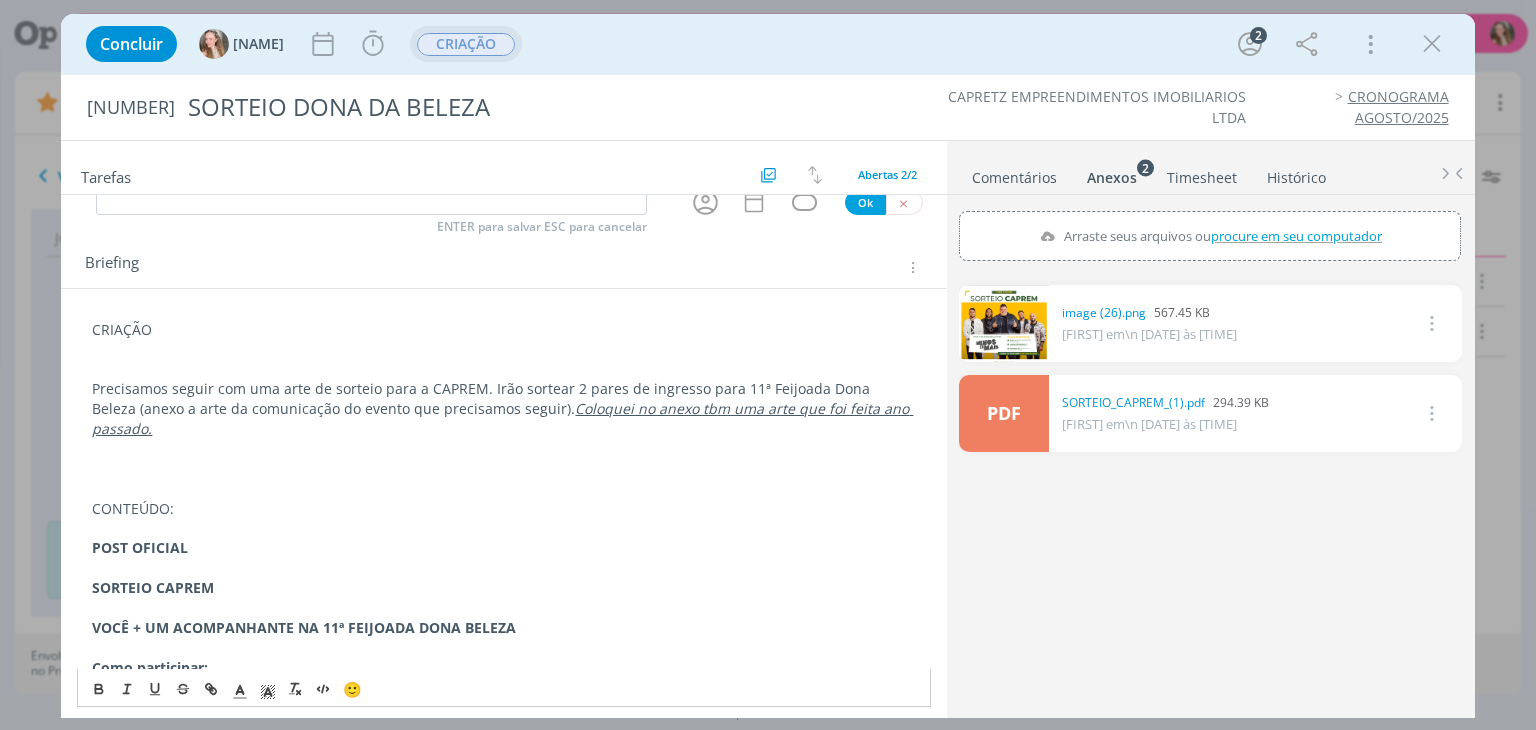 scroll, scrollTop: 0, scrollLeft: 0, axis: both 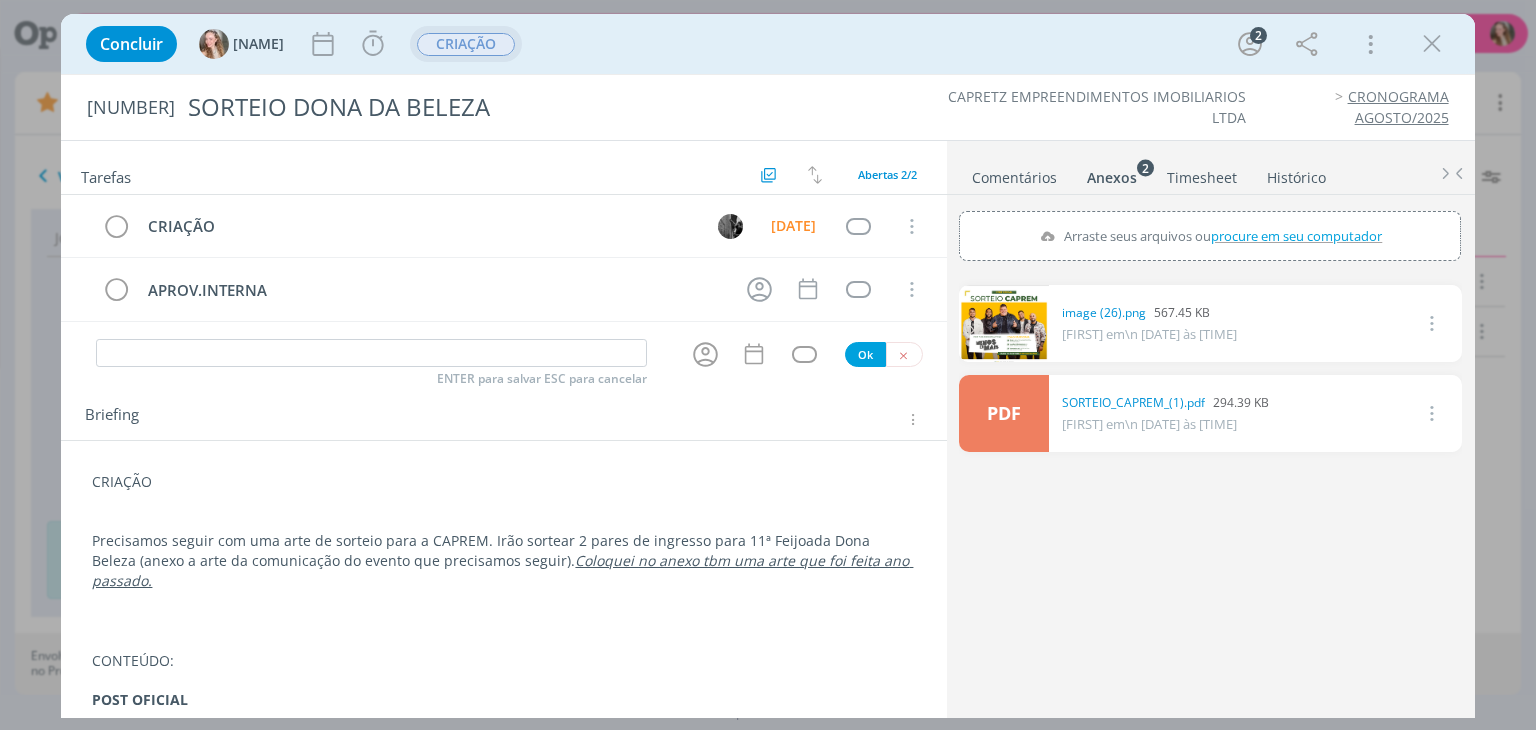 click at bounding box center [1432, 44] 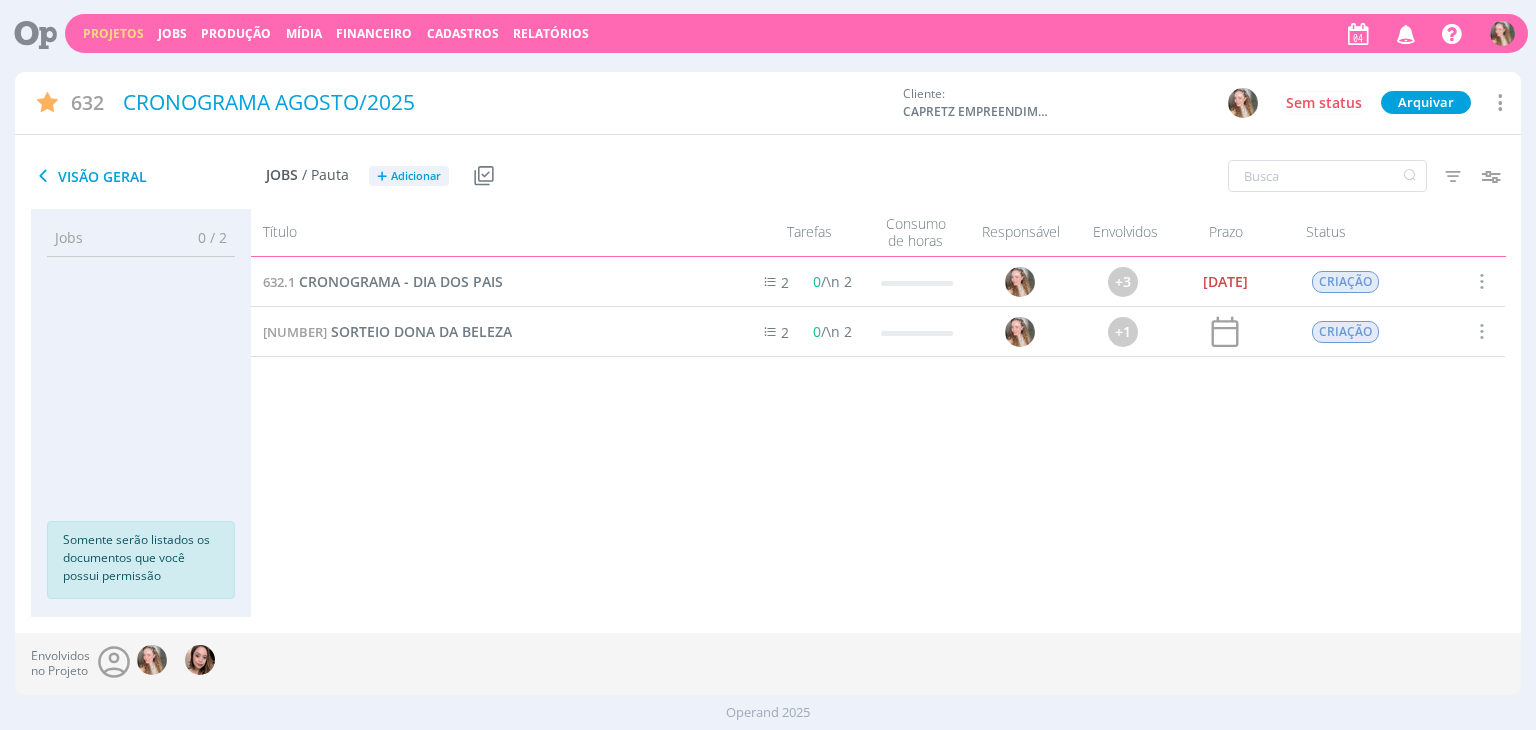 drag, startPoint x: 106, startPoint y: 35, endPoint x: 110, endPoint y: 45, distance: 10.770329 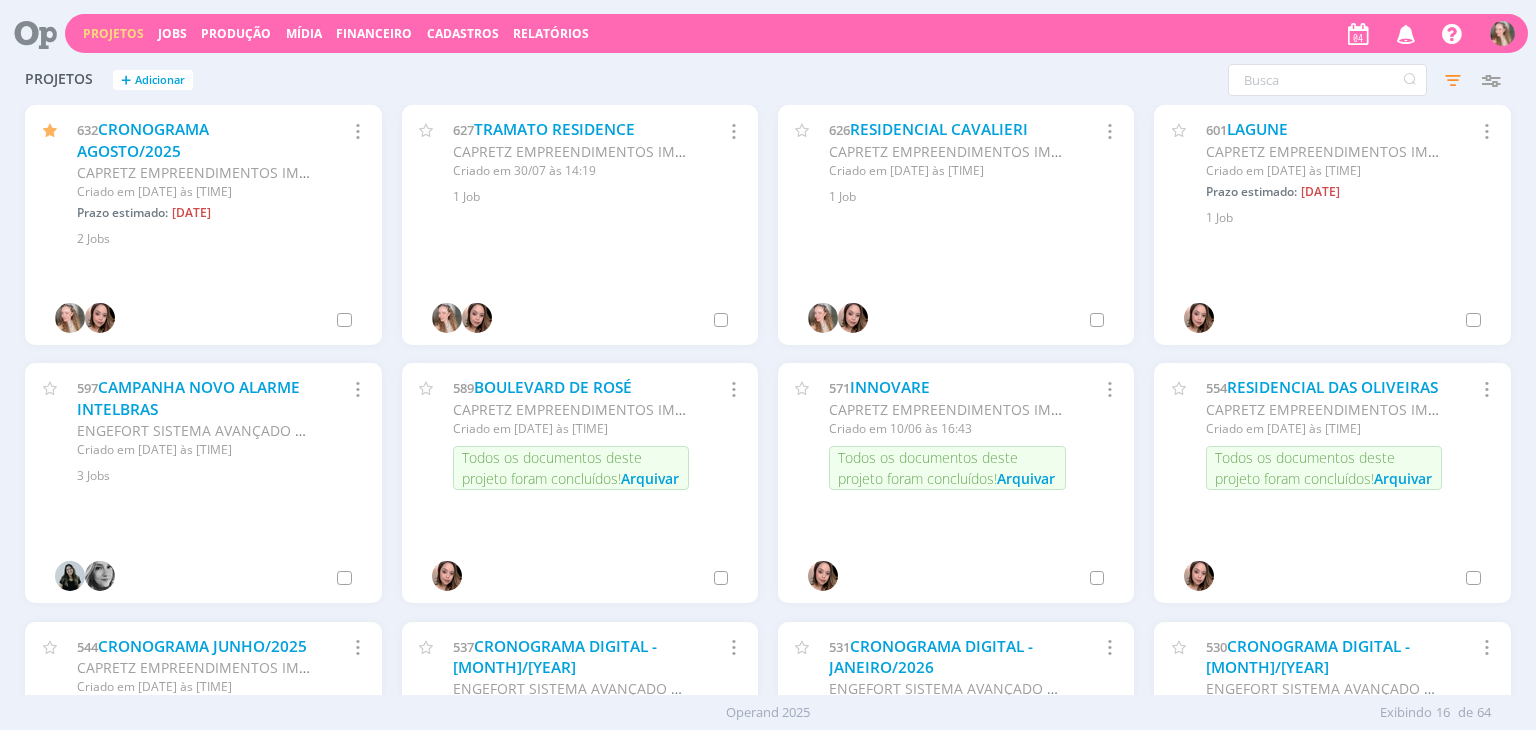 click on "Projetos + Adicionar
Filtros
Filtrar
Limpar
Status
Clientes
3 selecionados
Data de criação
a
Situação dos projetos
Abertos
Arquivados
Cancelados
Visibilidade
Apenas ocultos
Responsável
Envolvidos
Configurar exibição
Ordenação
Ordenação padrão
Cliente
Data criação
Título
Número do projeto
Ordenação padrão
Mais configurações" at bounding box center (767, 81) 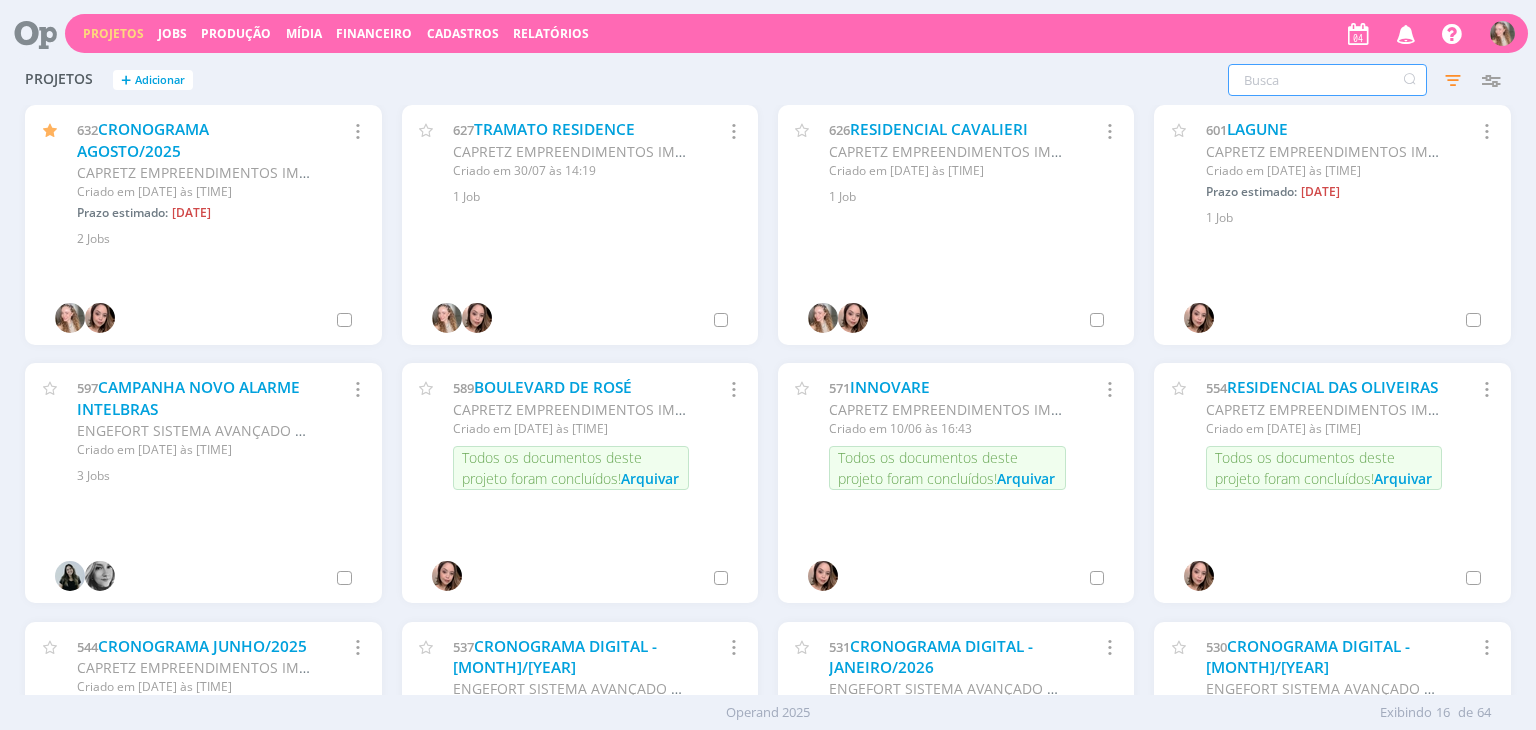 click at bounding box center (1327, 80) 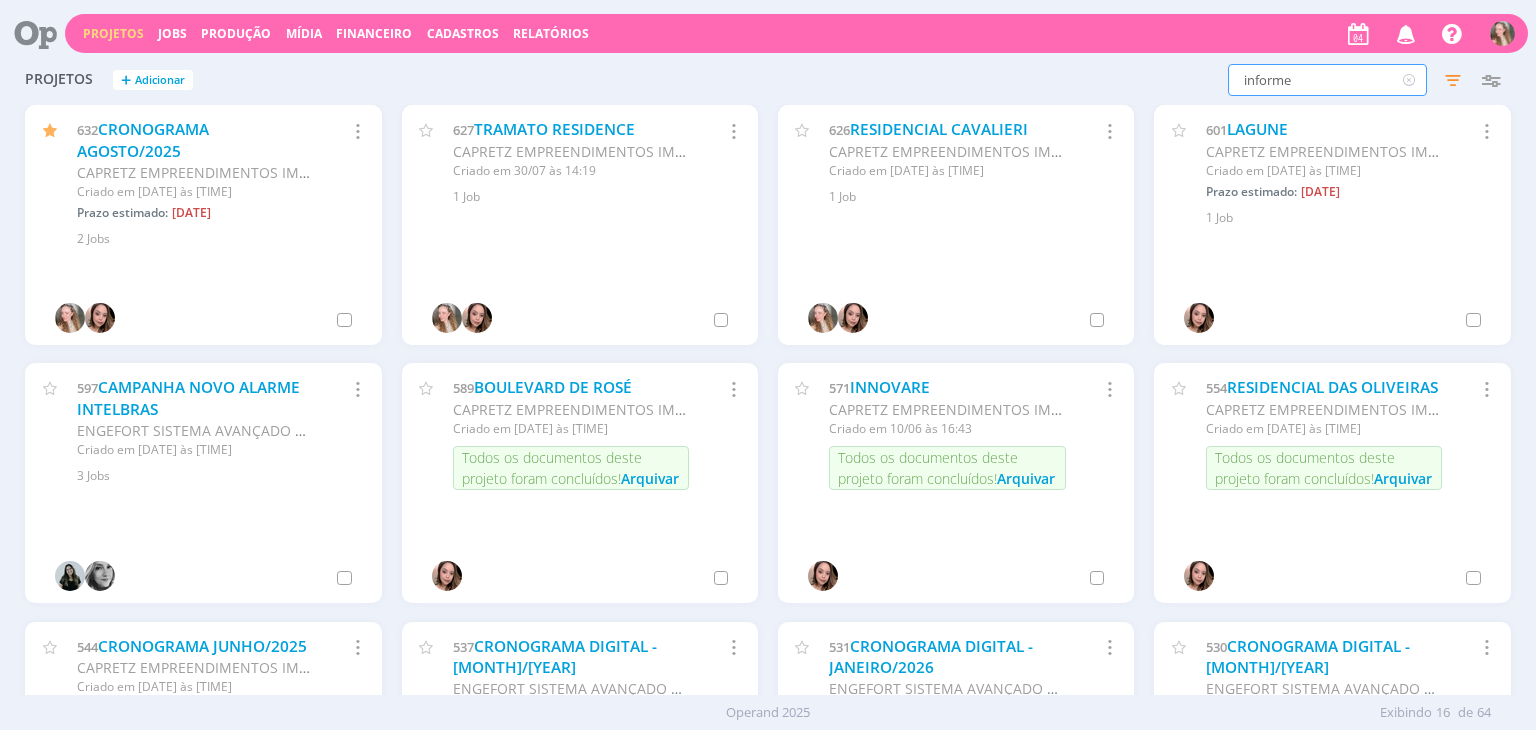 type on "informe" 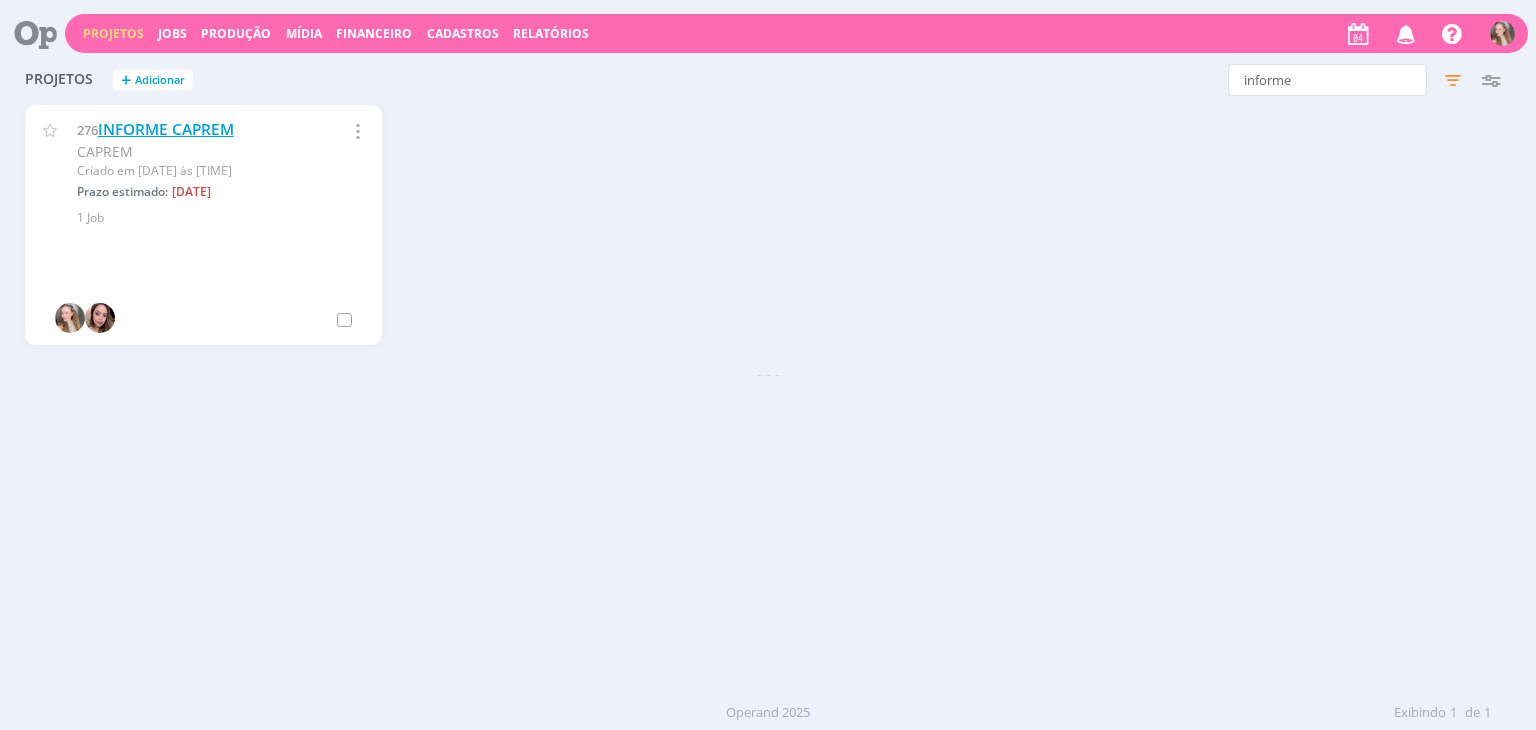 click on "INFORME CAPREM" at bounding box center [166, 129] 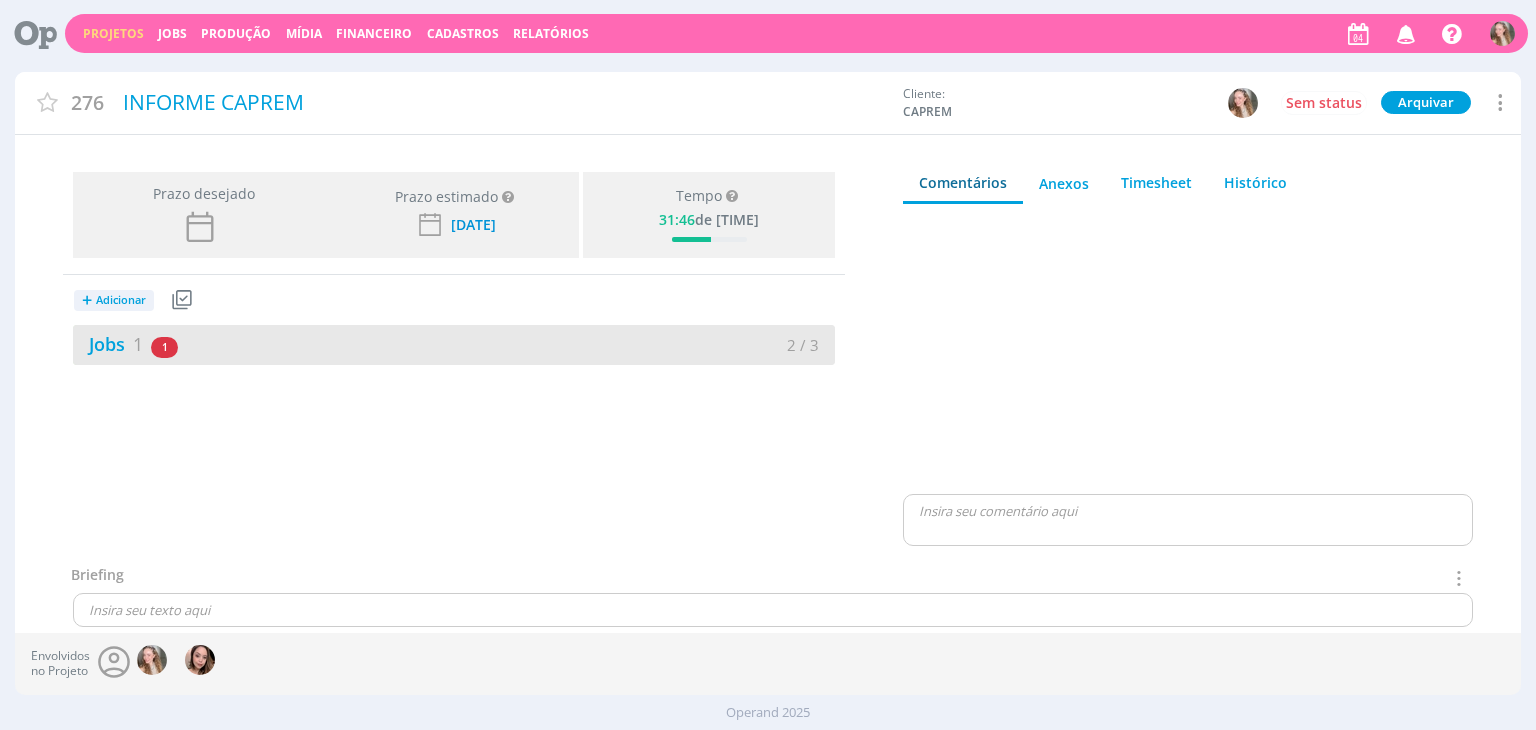 click on "Jobs [NUMBER] [STATUS]" at bounding box center (263, 344) 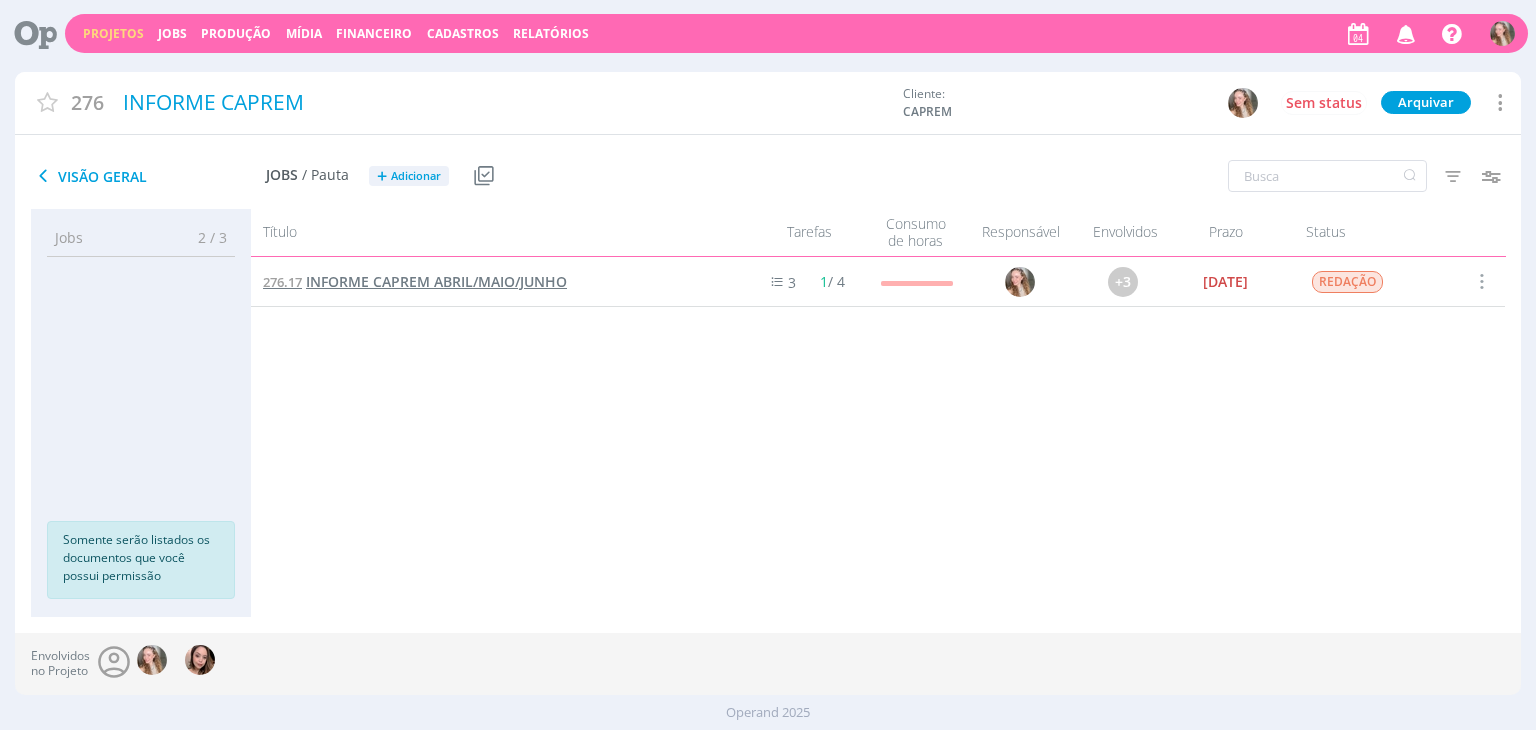 click on "INFORME CAPREM ABRIL/MAIO/JUNHO" at bounding box center [436, 281] 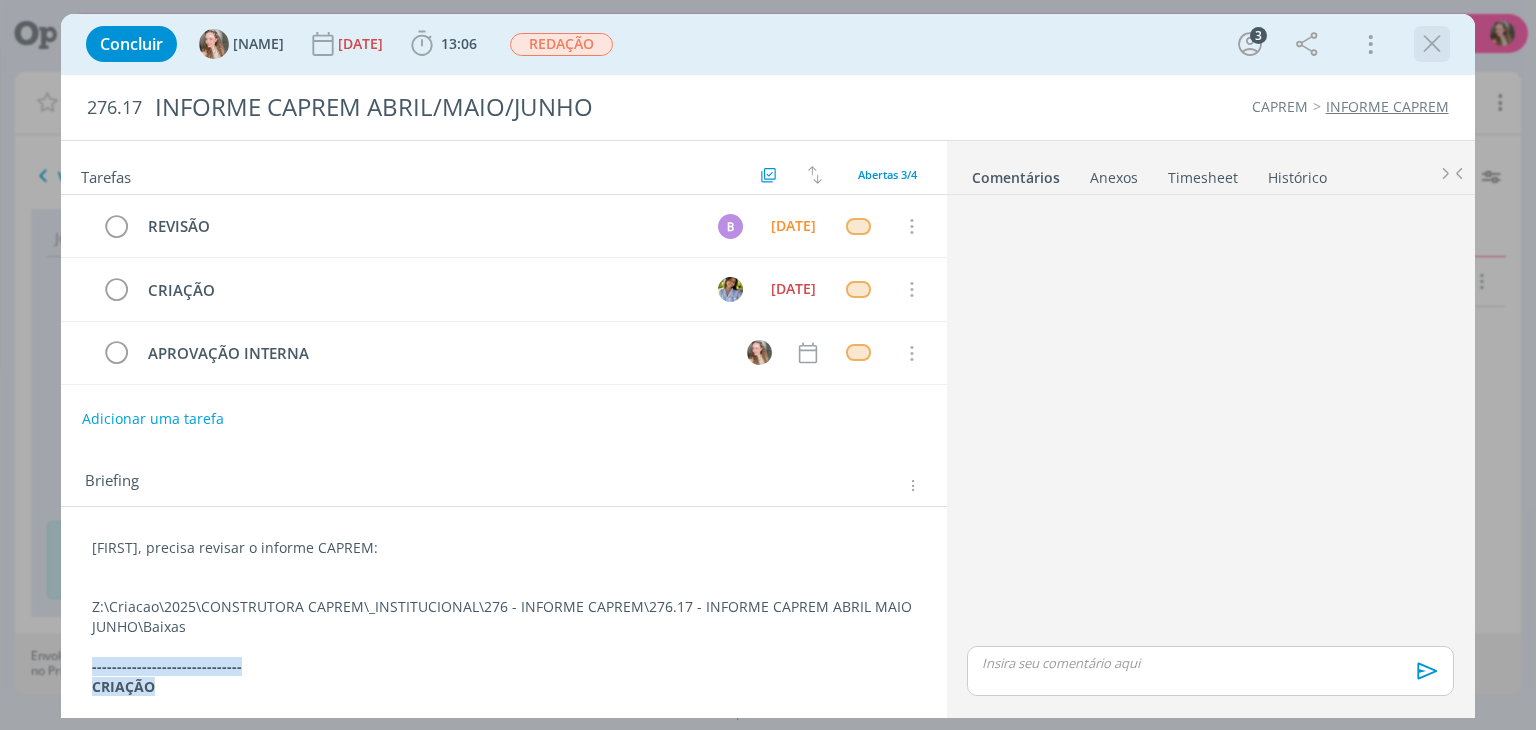 click at bounding box center (1432, 44) 